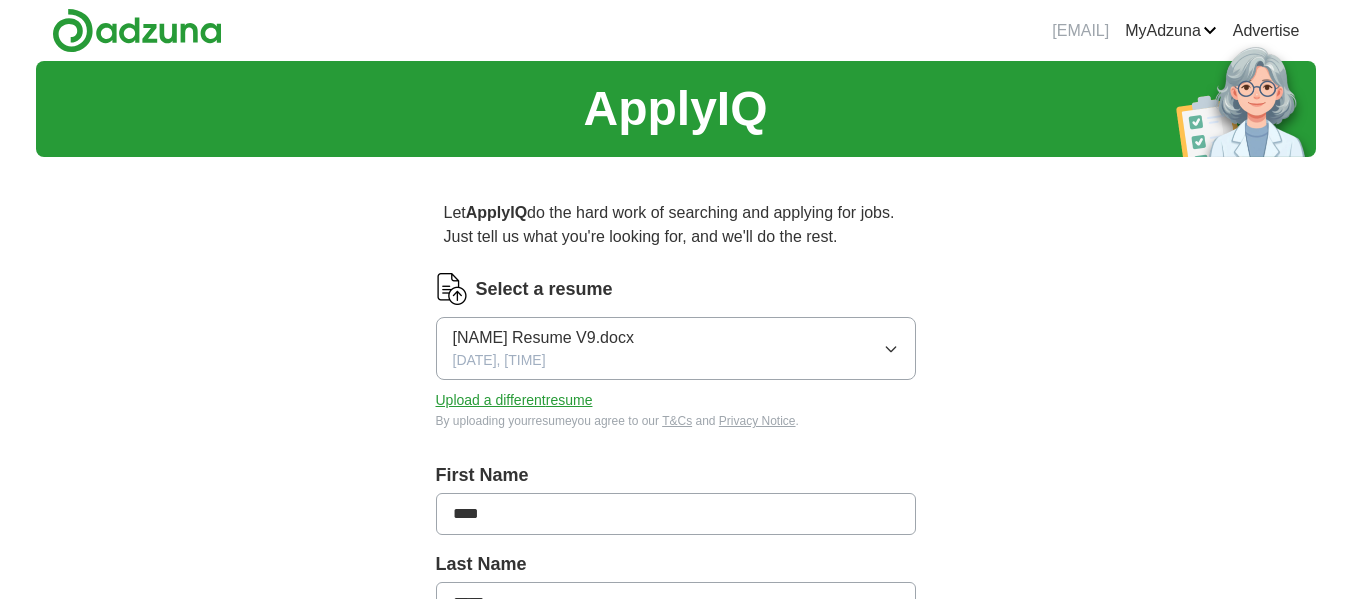 scroll, scrollTop: 0, scrollLeft: 0, axis: both 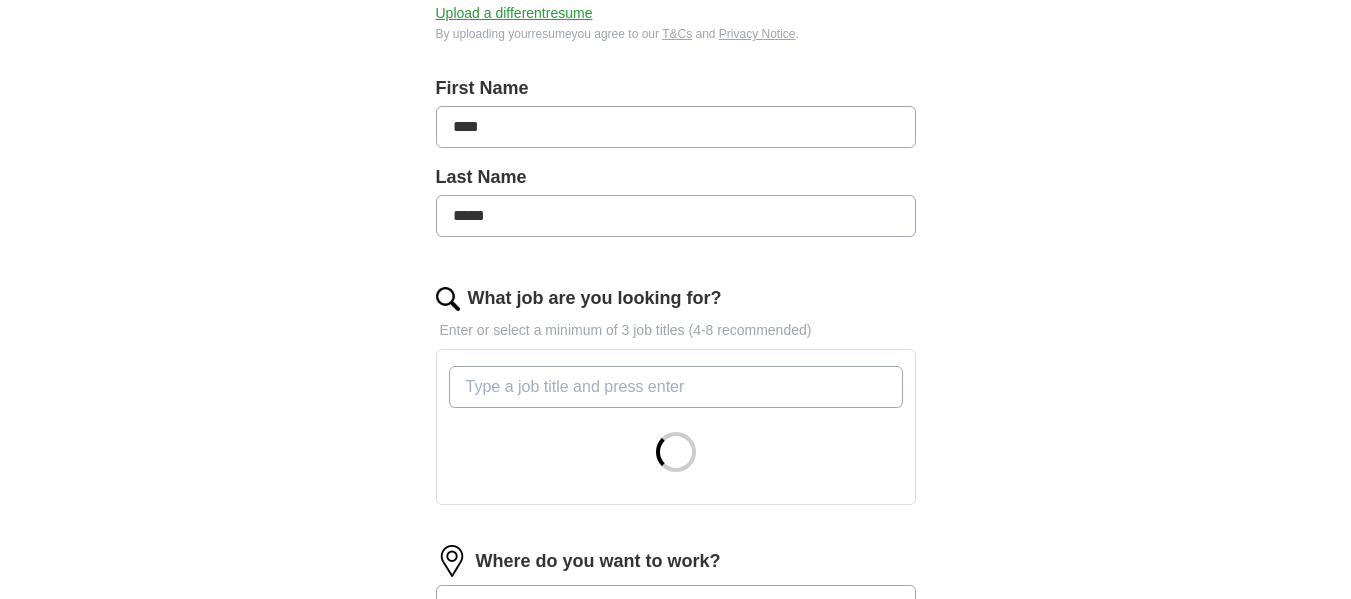 click on "What job are you looking for?" at bounding box center [676, 387] 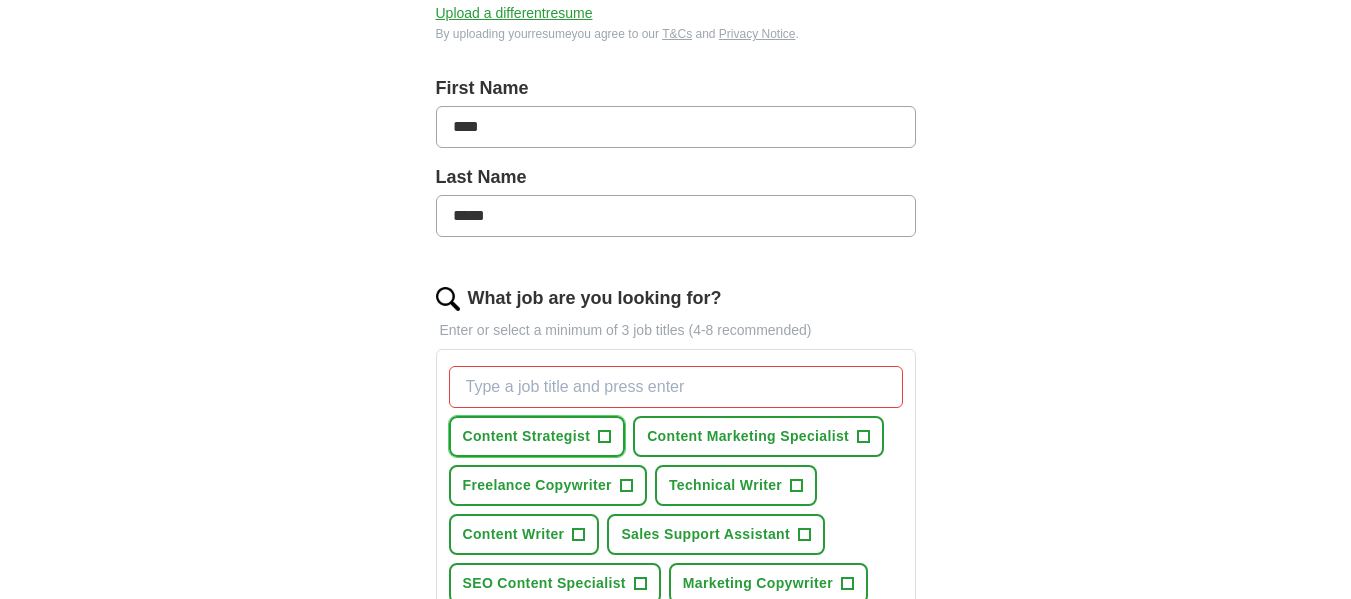 click on "+" at bounding box center (605, 437) 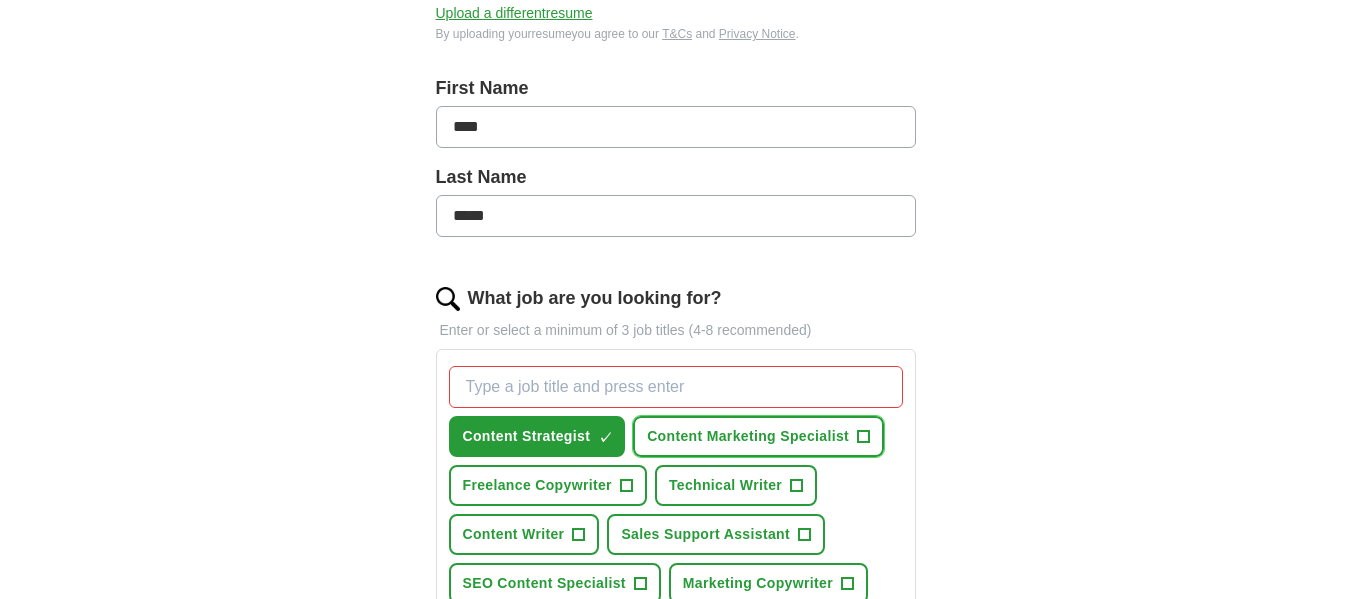 click on "+" at bounding box center (864, 437) 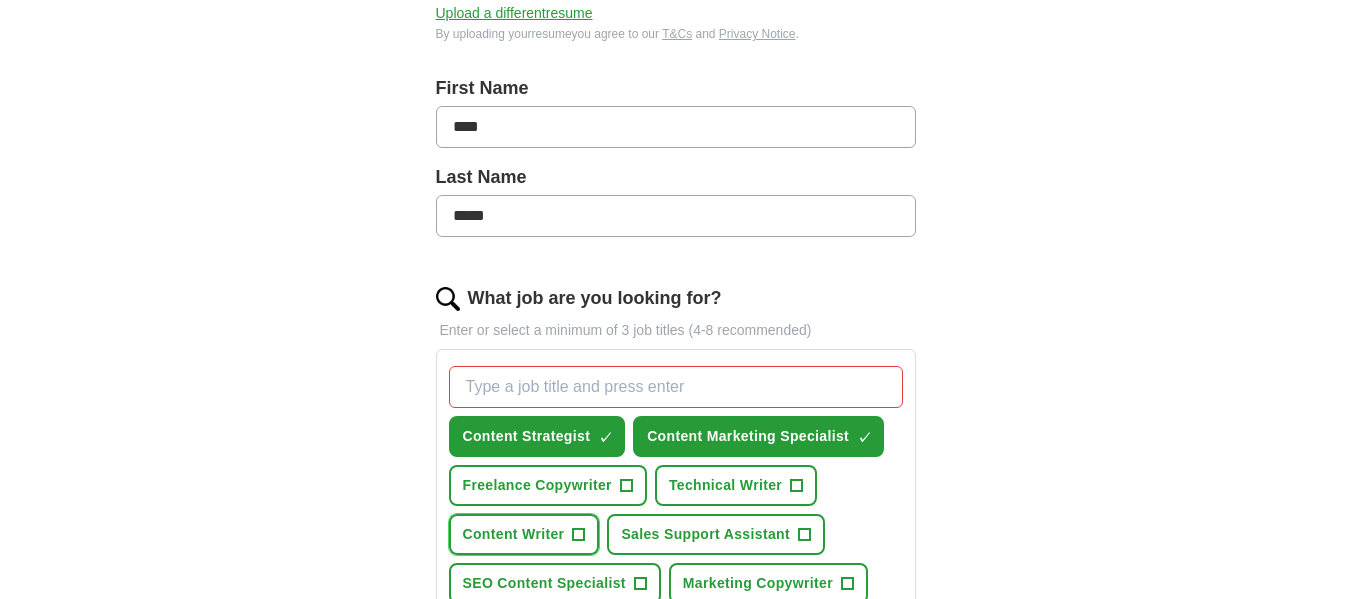 click on "Content Writer +" at bounding box center (524, 534) 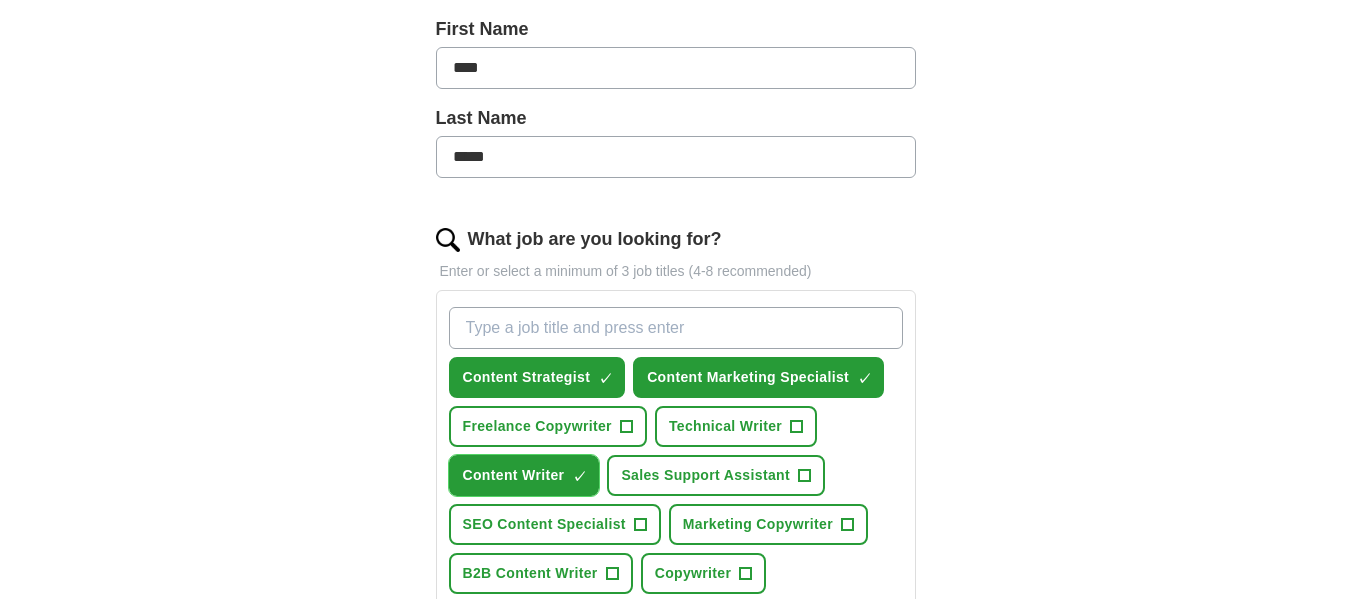 scroll, scrollTop: 447, scrollLeft: 0, axis: vertical 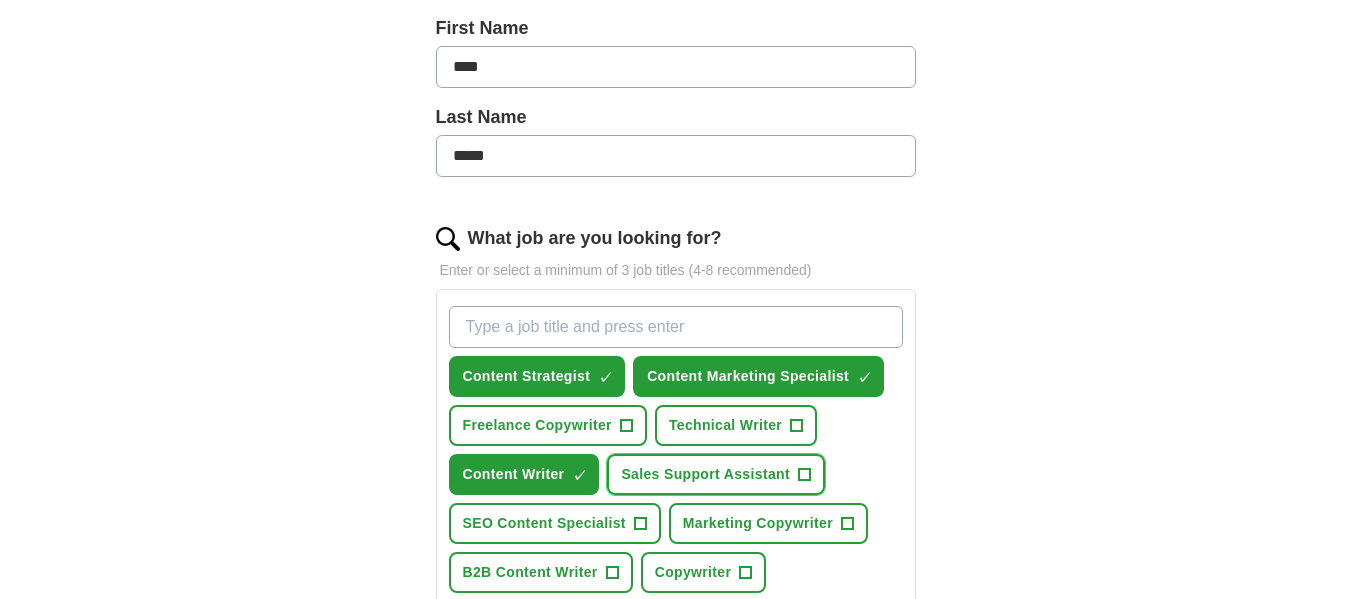 click on "+" at bounding box center (804, 475) 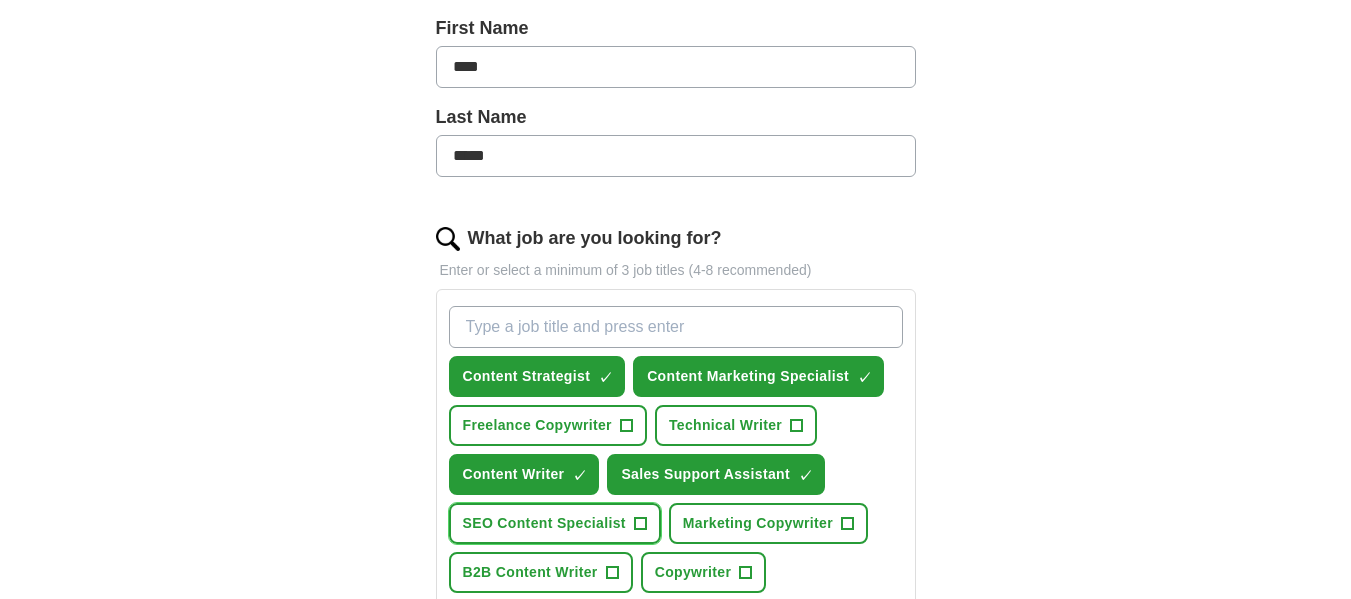 click on "+" at bounding box center [640, 524] 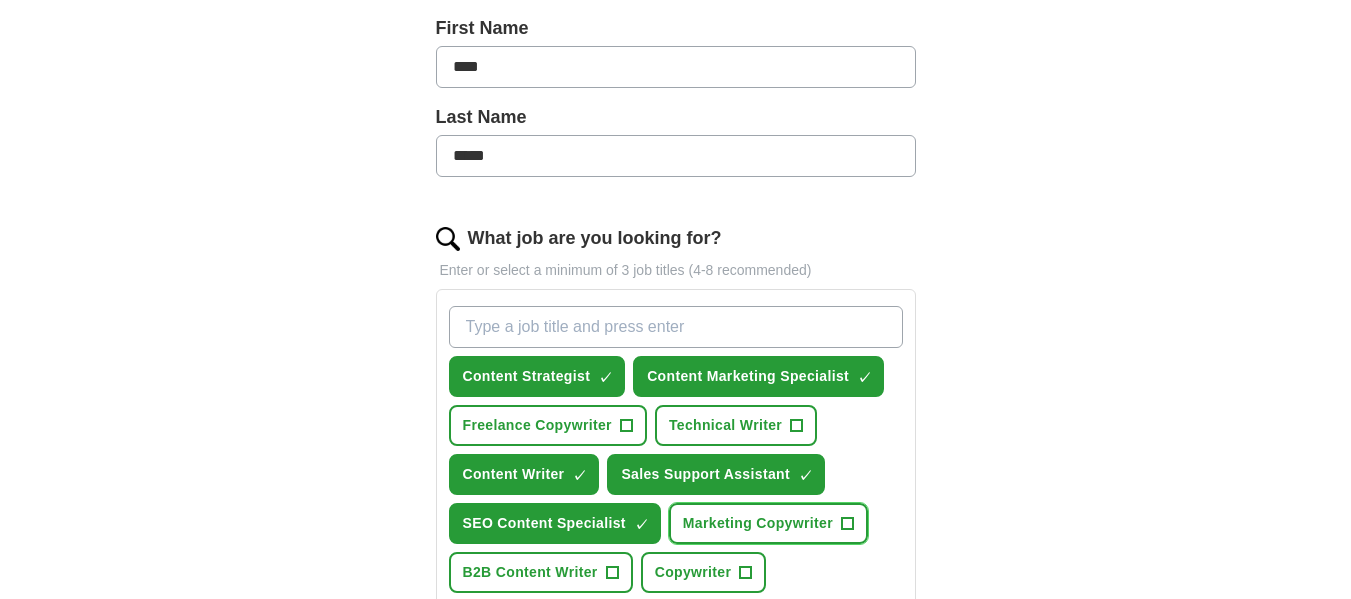 click on "+" at bounding box center (847, 524) 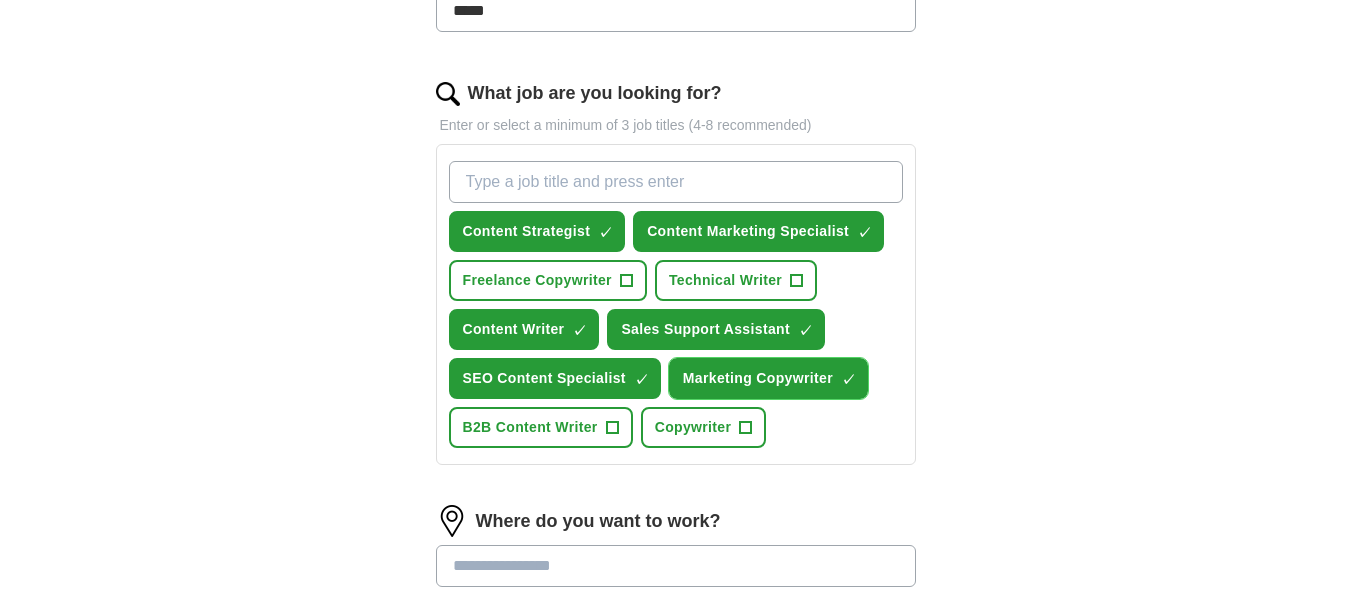 scroll, scrollTop: 593, scrollLeft: 0, axis: vertical 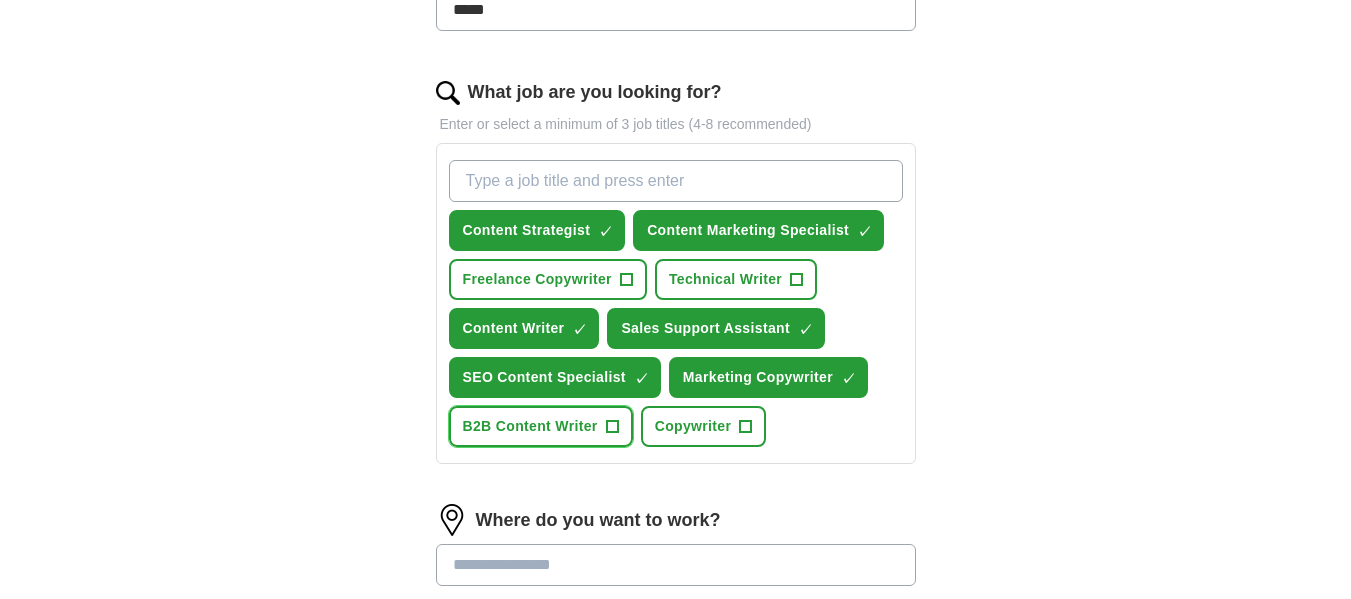 click on "+" at bounding box center [612, 427] 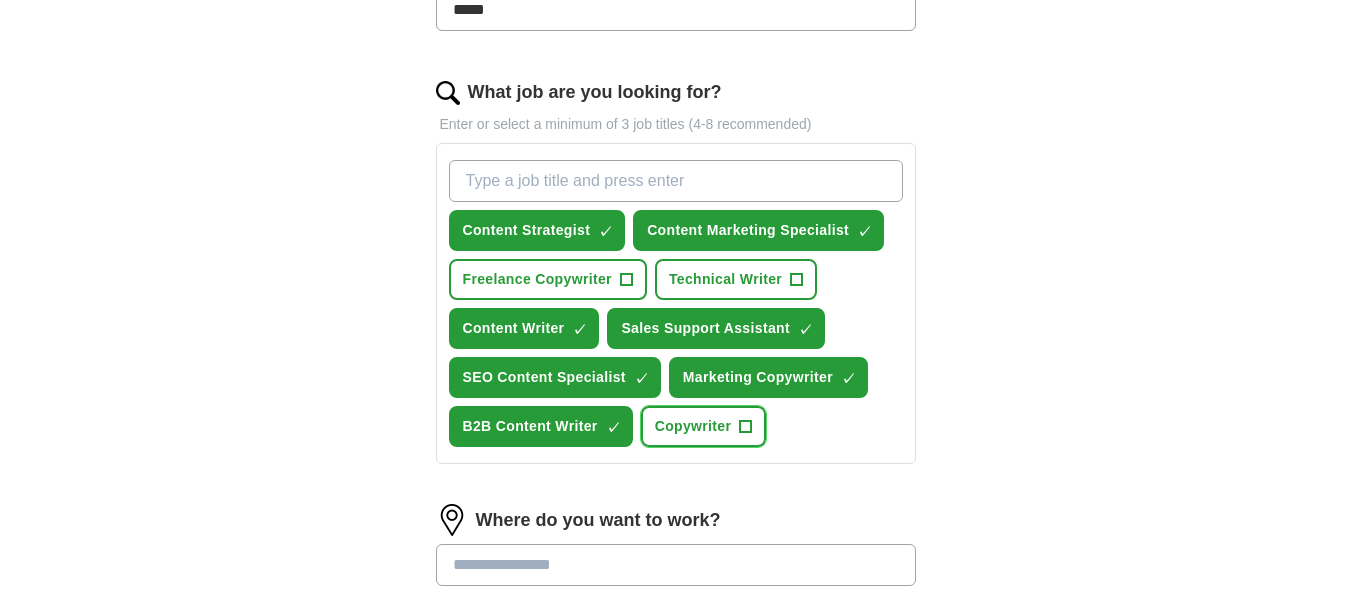 click on "Copywriter +" at bounding box center (704, 426) 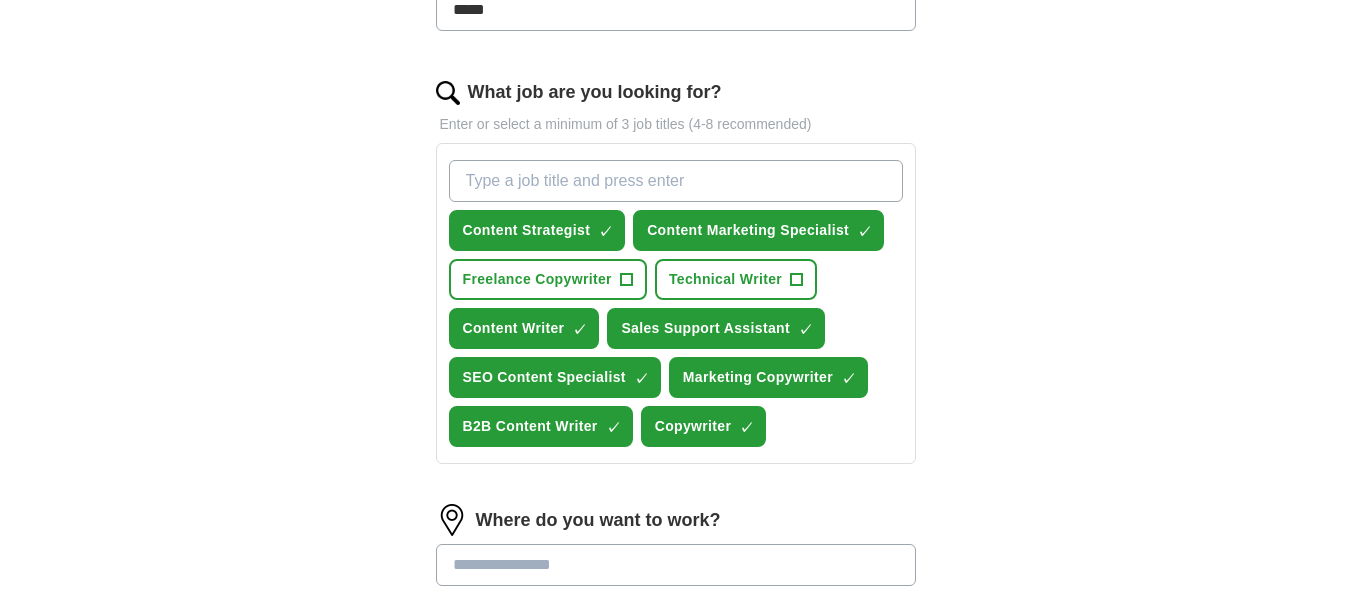 click at bounding box center [676, 565] 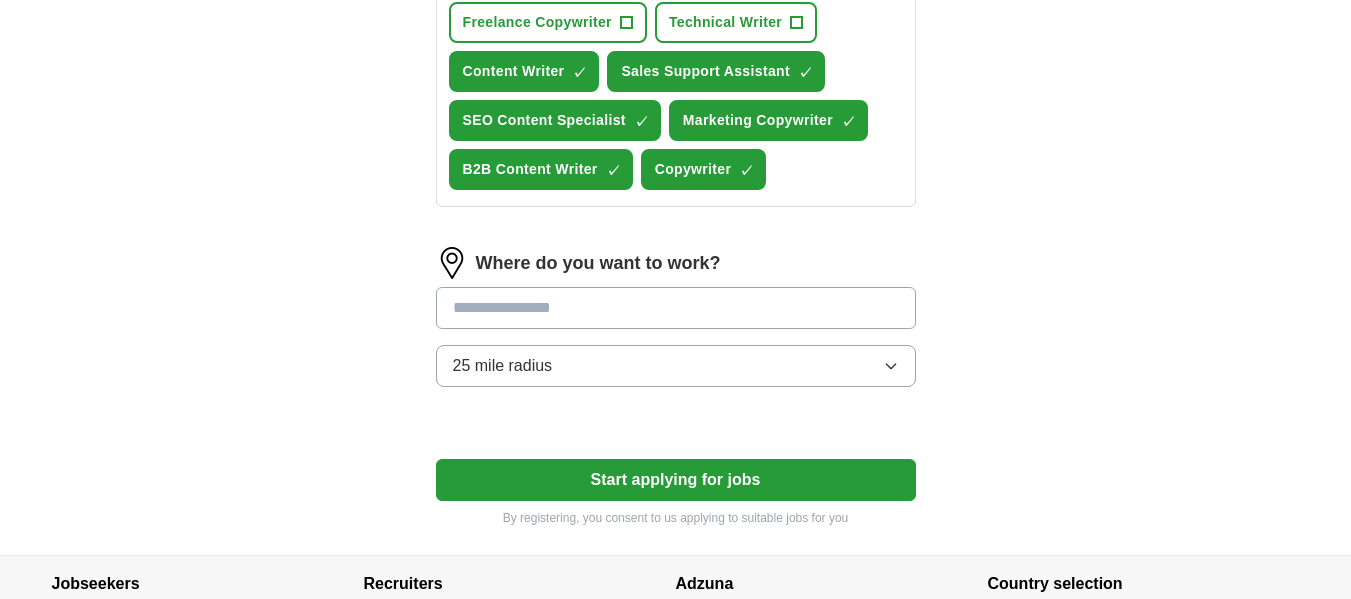 scroll, scrollTop: 851, scrollLeft: 0, axis: vertical 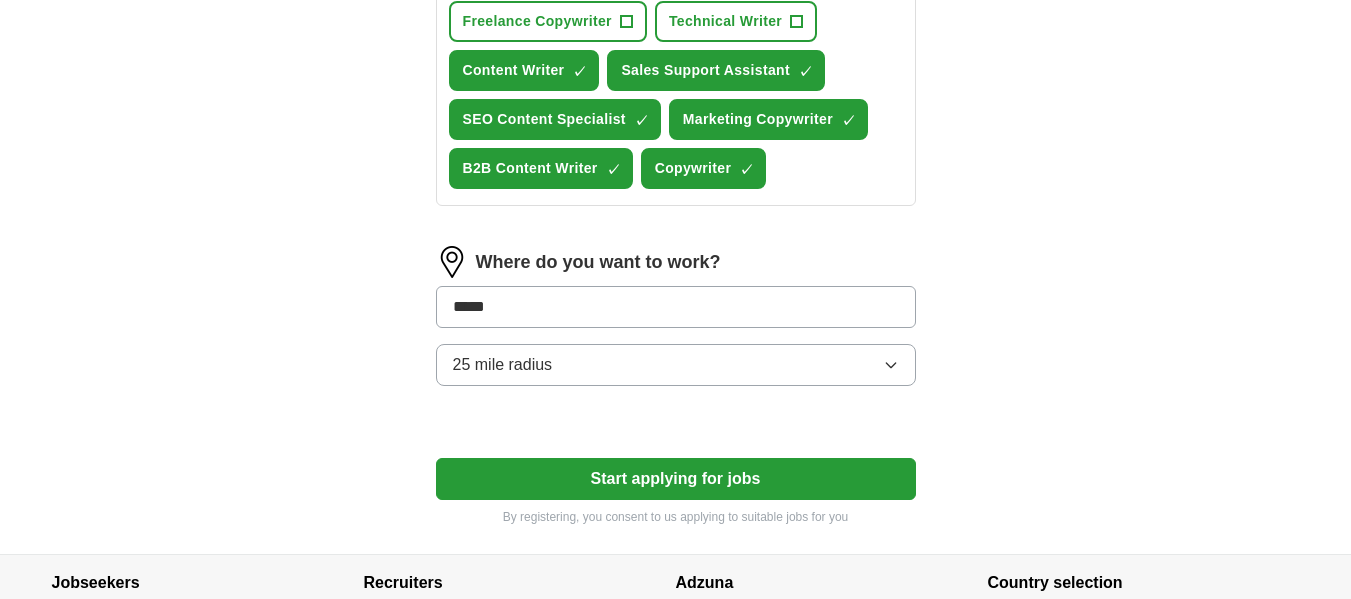 type on "******" 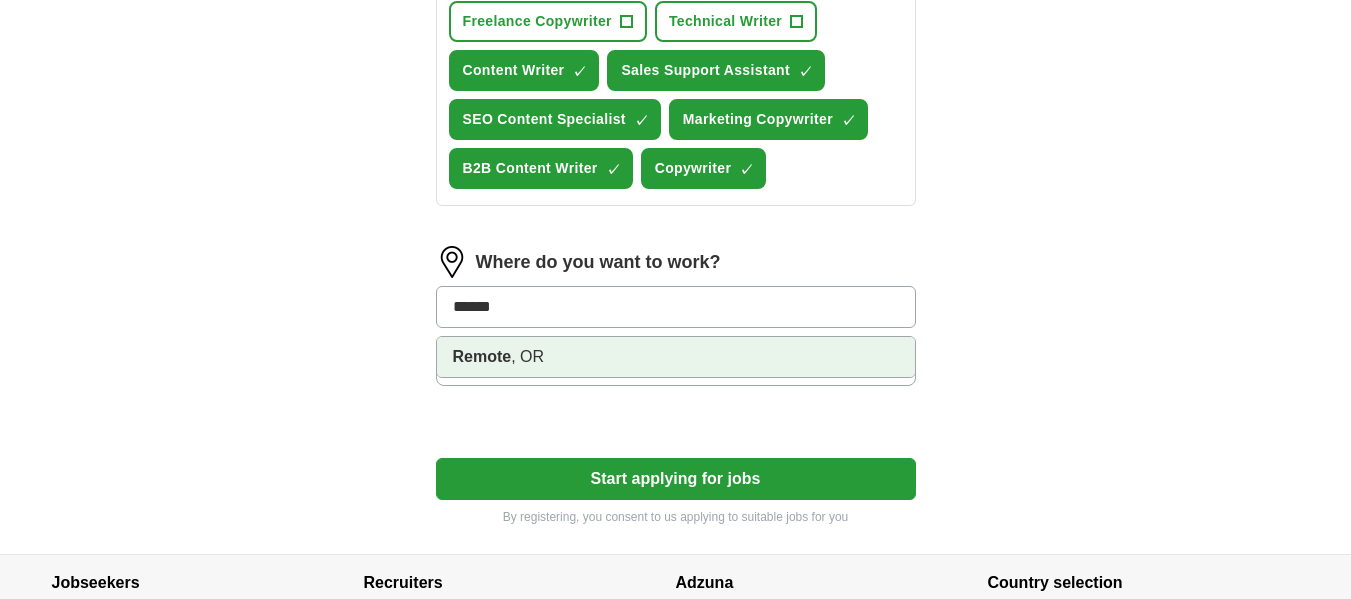 click on "Remote , OR" at bounding box center [676, 357] 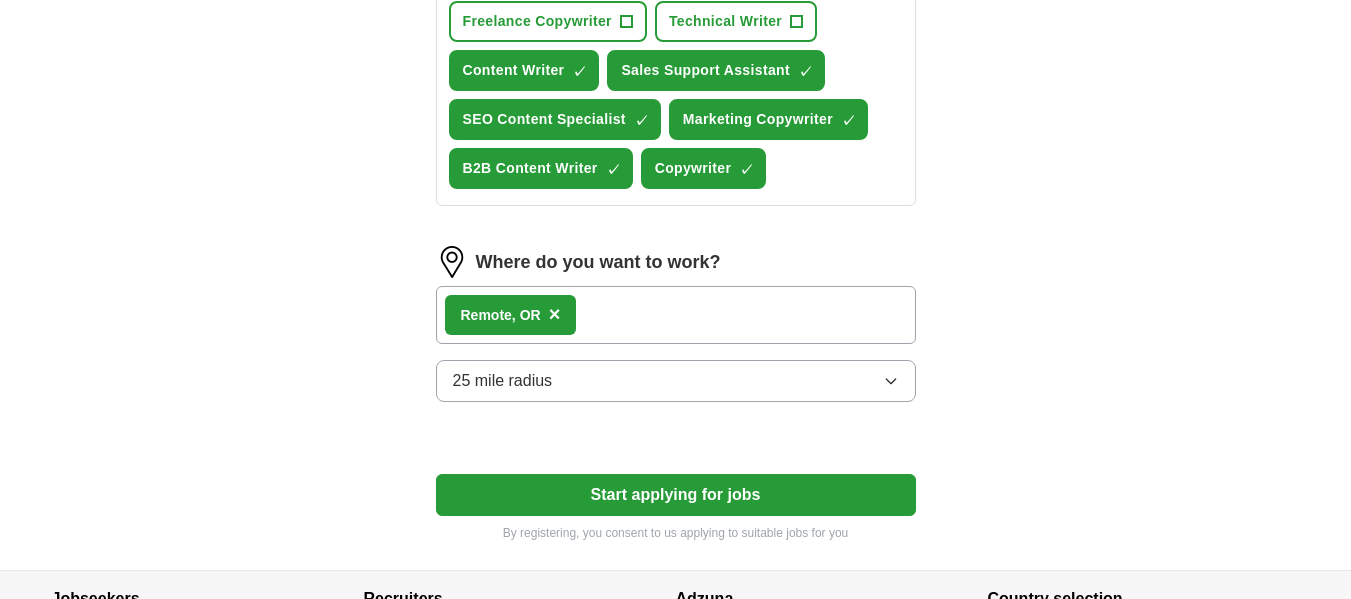 click on "Remote , OR ×" at bounding box center (676, 315) 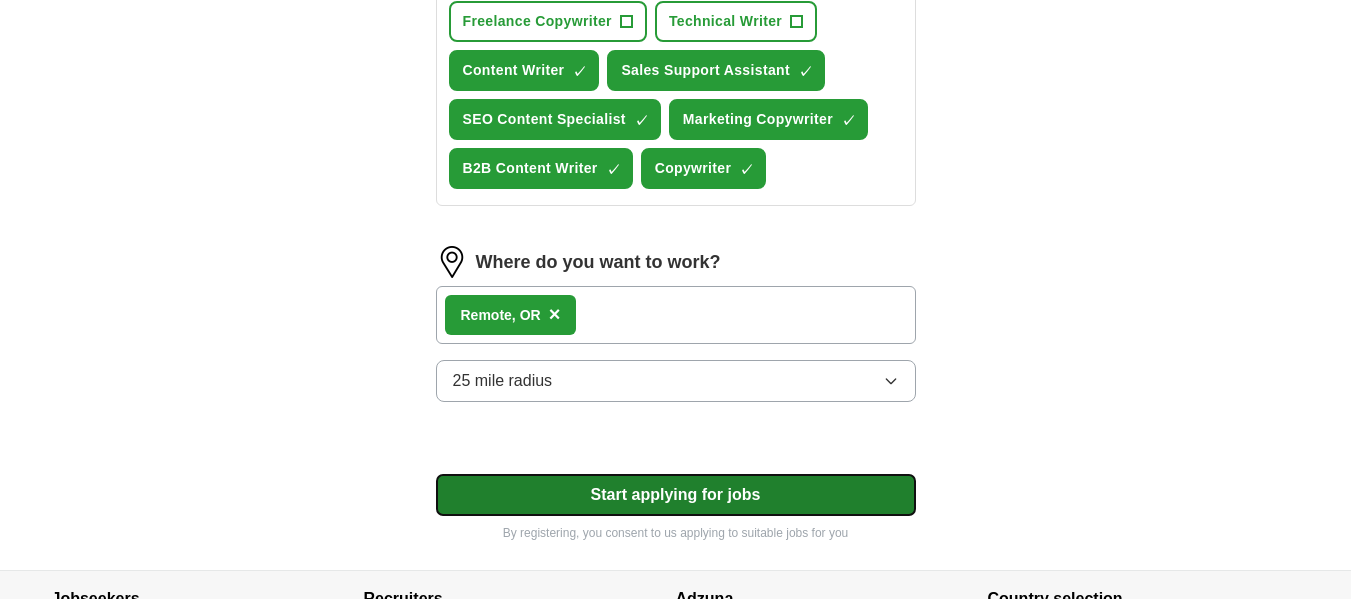 click on "Start applying for jobs" at bounding box center [676, 495] 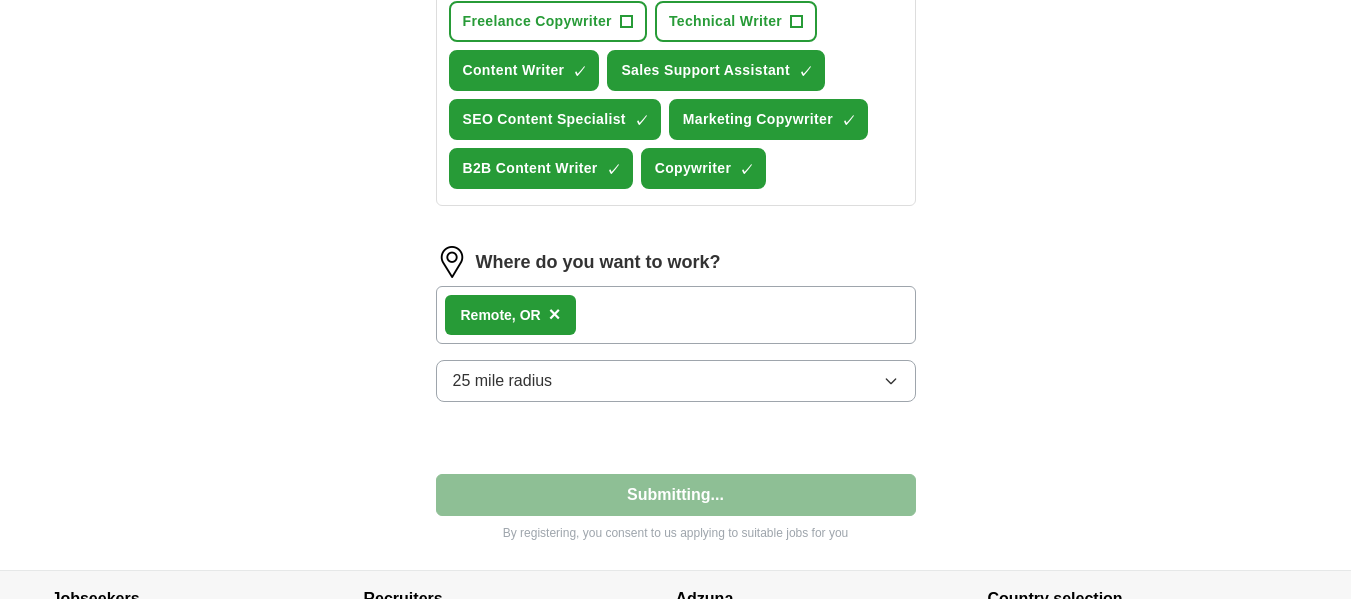 select on "**" 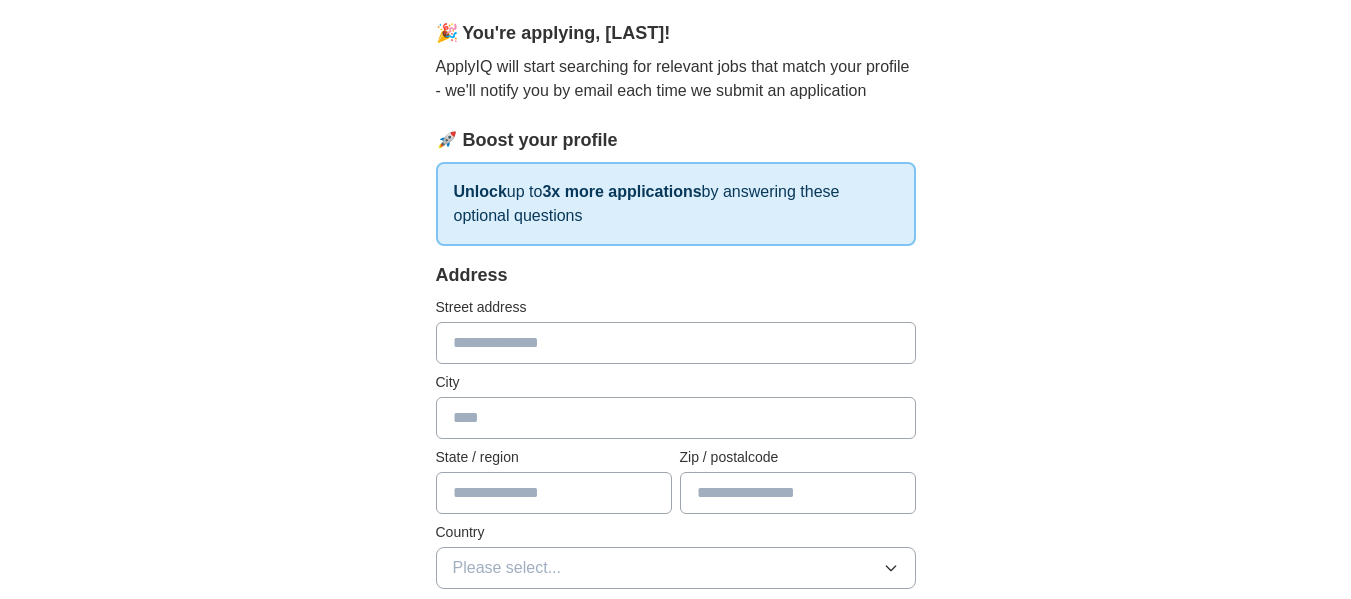 scroll, scrollTop: 174, scrollLeft: 0, axis: vertical 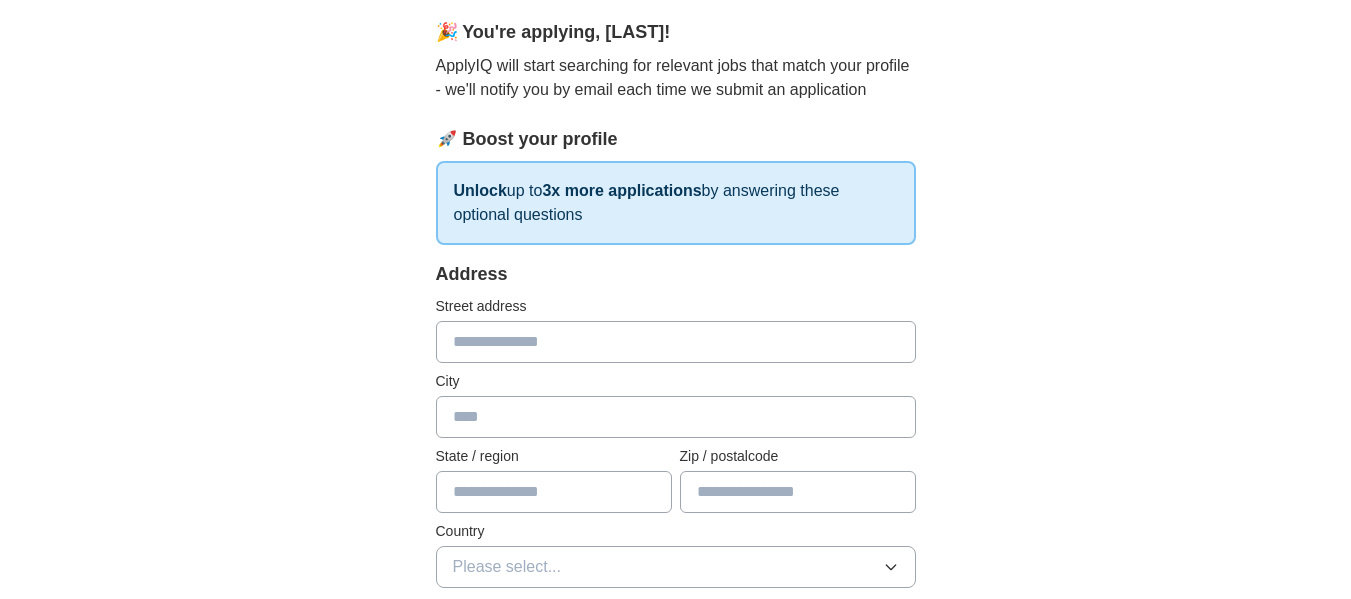 click at bounding box center (676, 342) 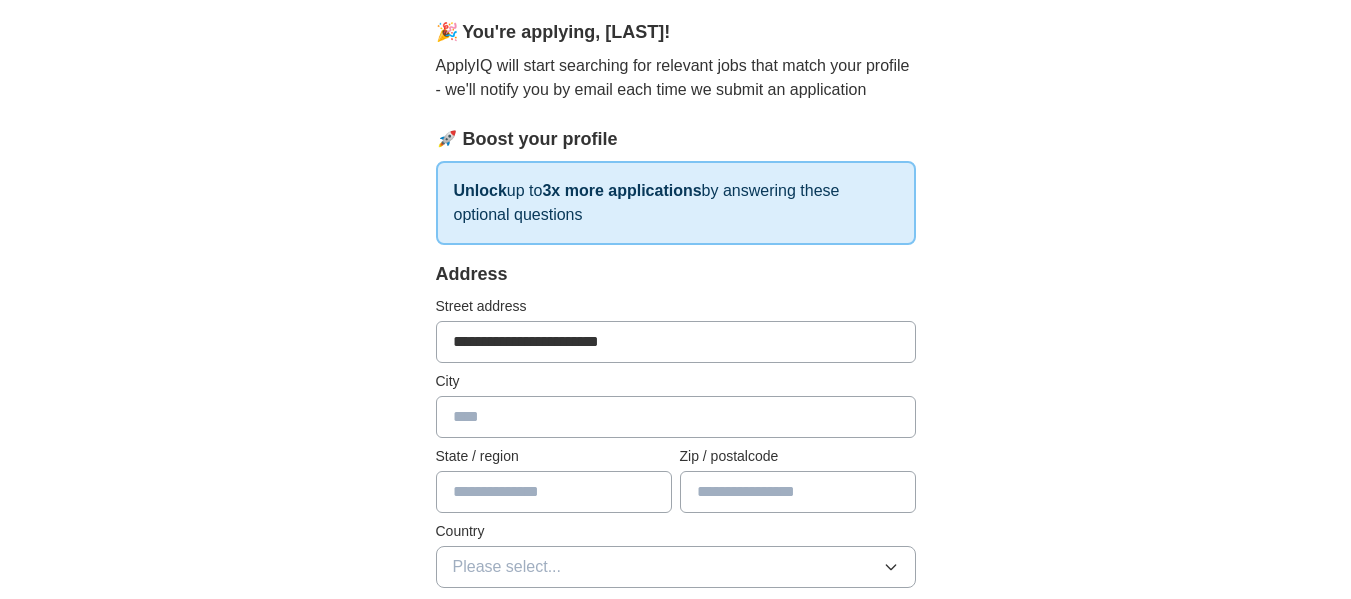 type on "**********" 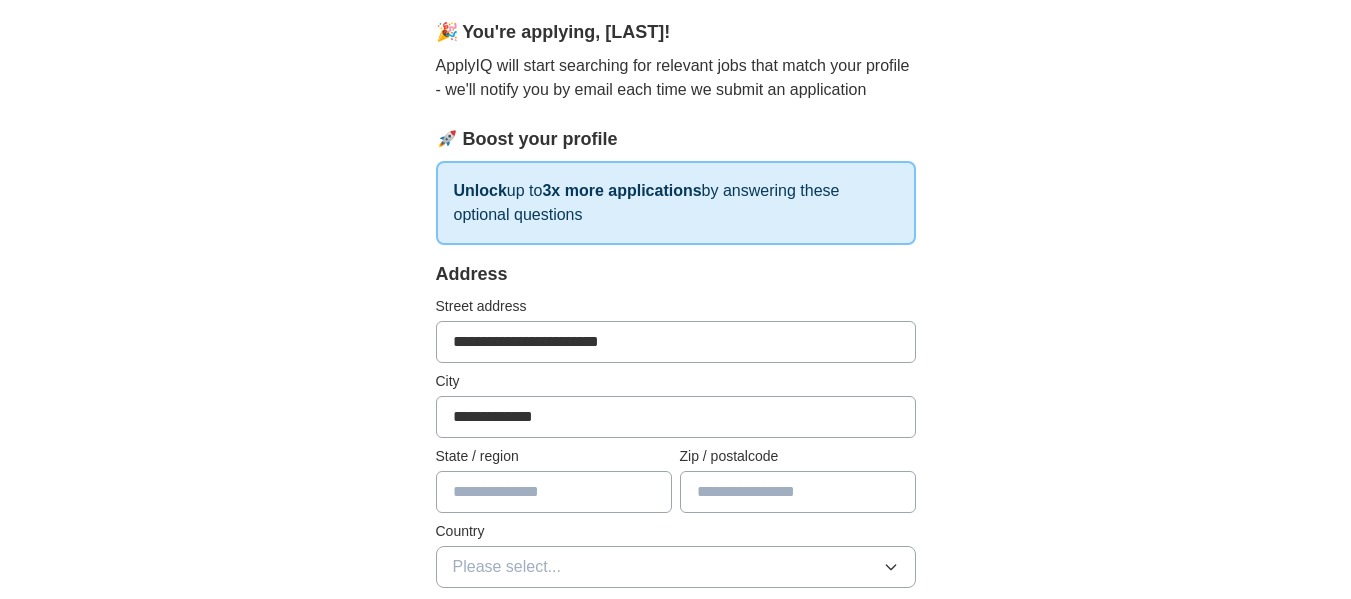 type on "**" 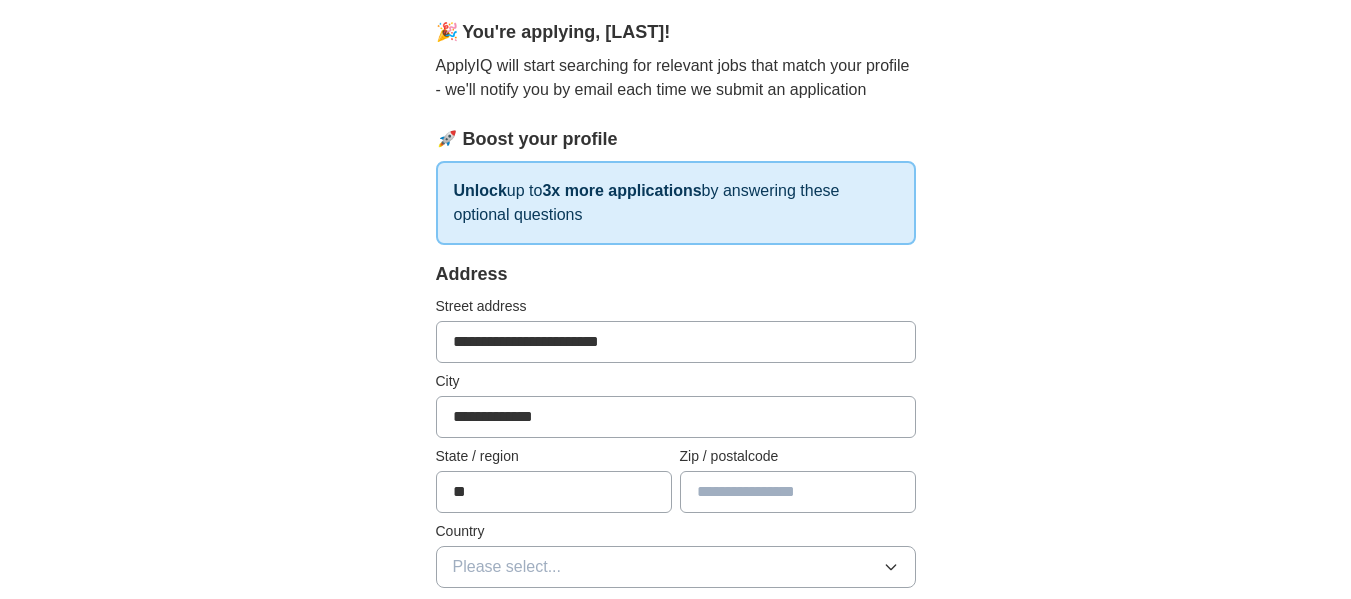 type on "*****" 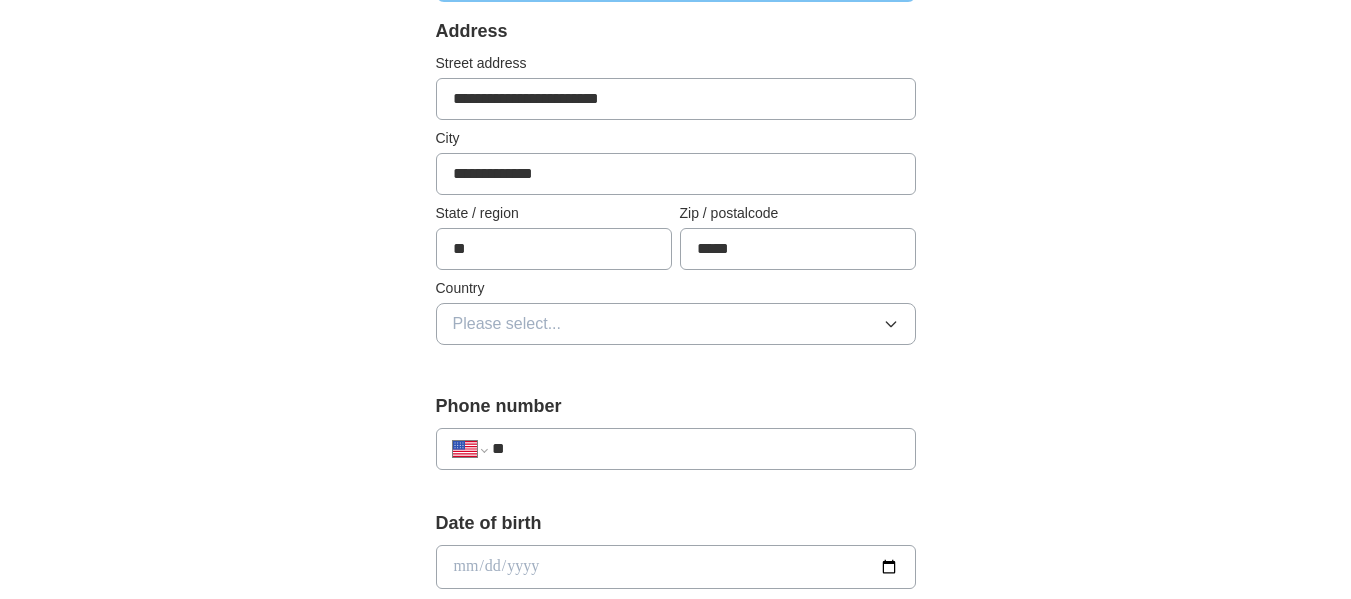 scroll, scrollTop: 418, scrollLeft: 0, axis: vertical 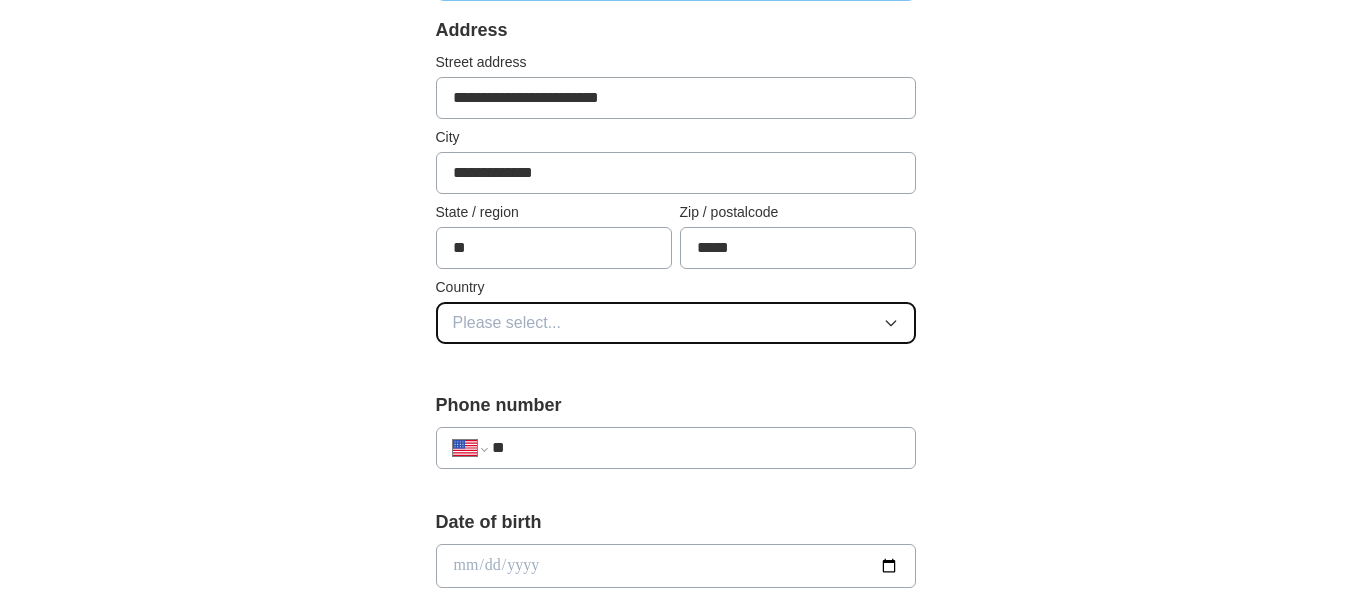 click on "Please select..." at bounding box center (676, 323) 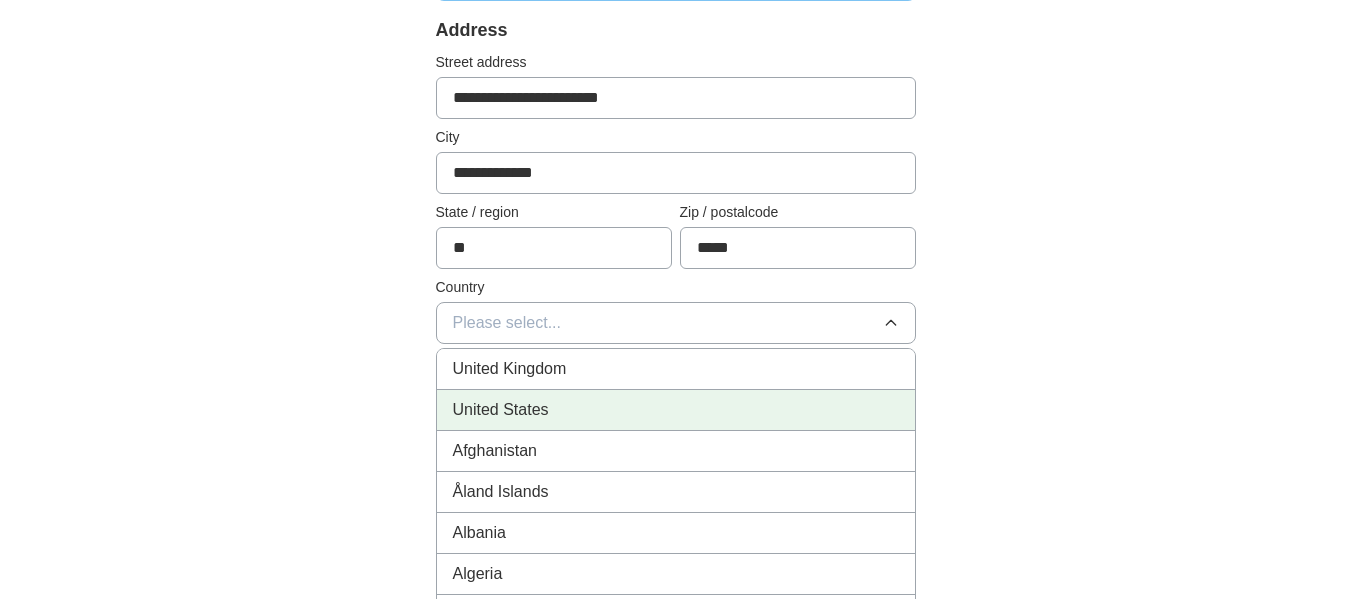 click on "United States" at bounding box center (676, 410) 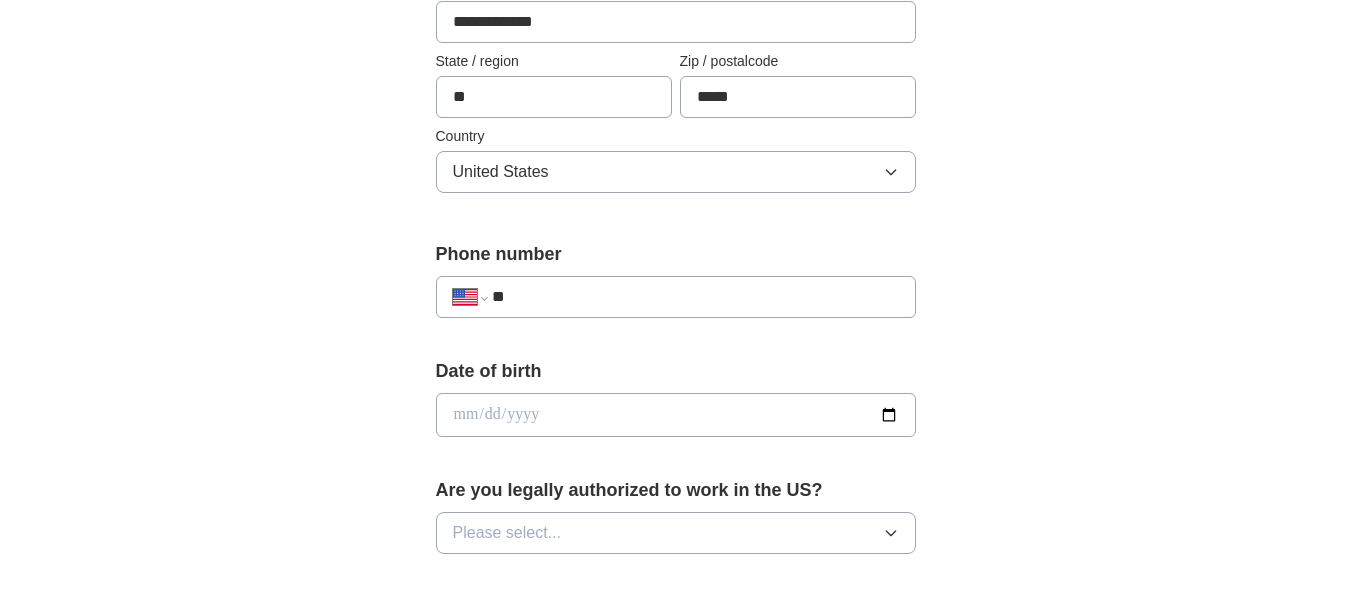scroll, scrollTop: 570, scrollLeft: 0, axis: vertical 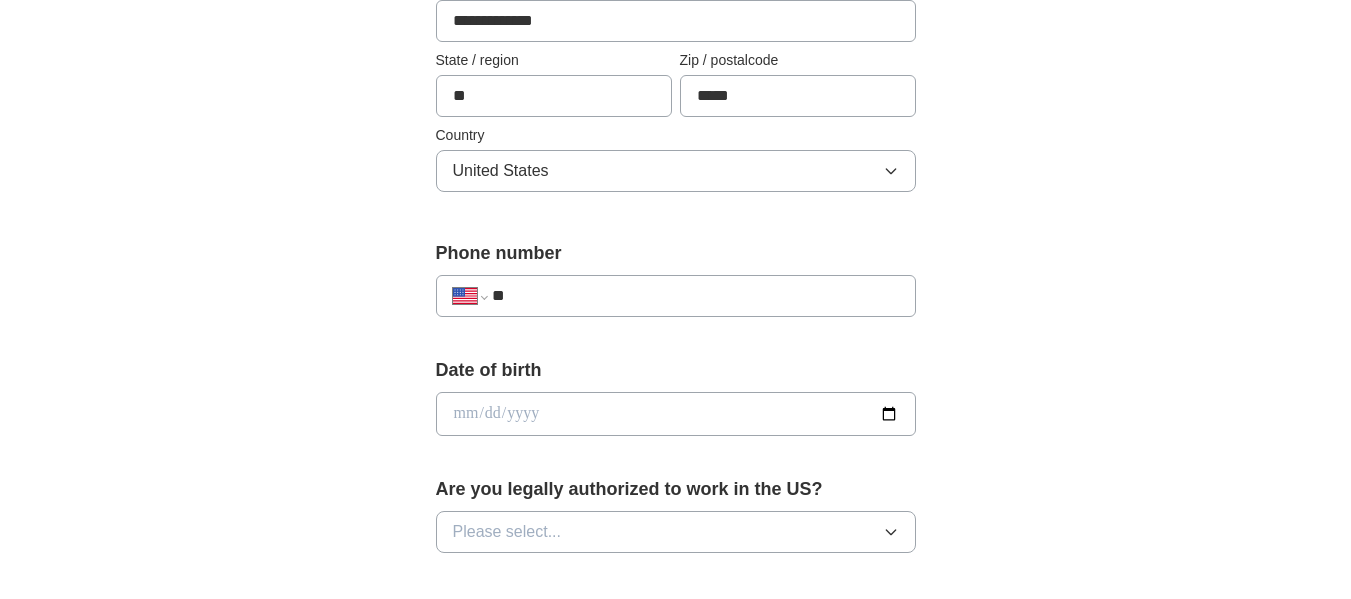 click on "**********" at bounding box center [676, 296] 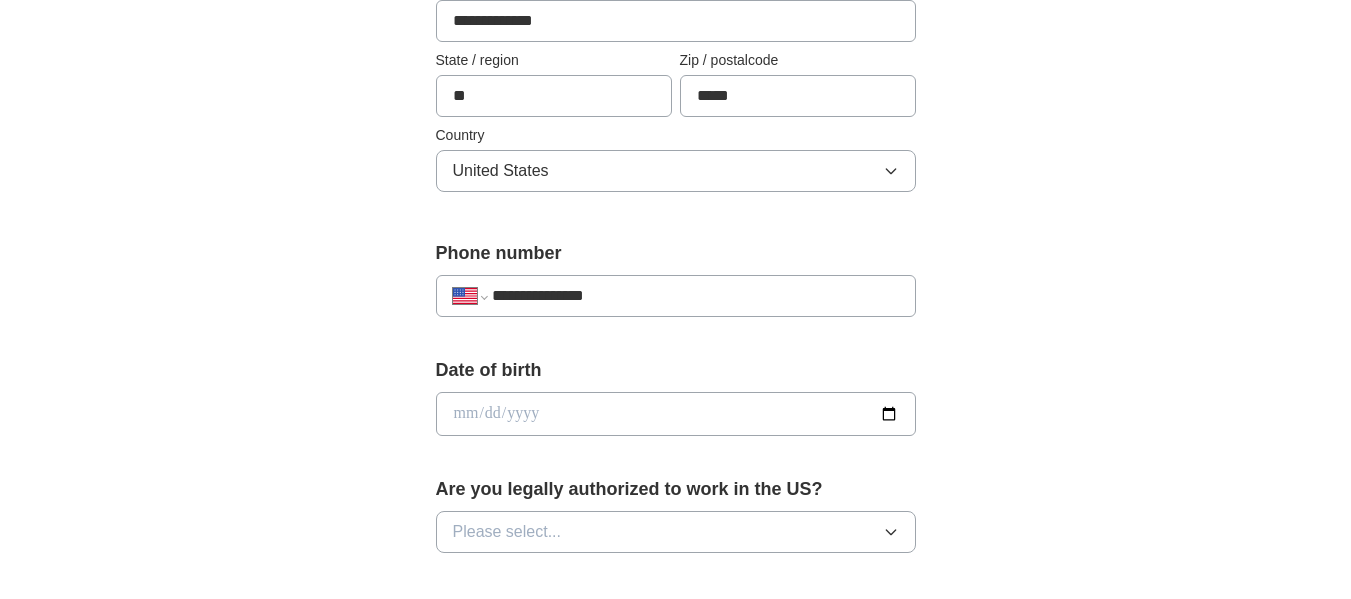 type on "**********" 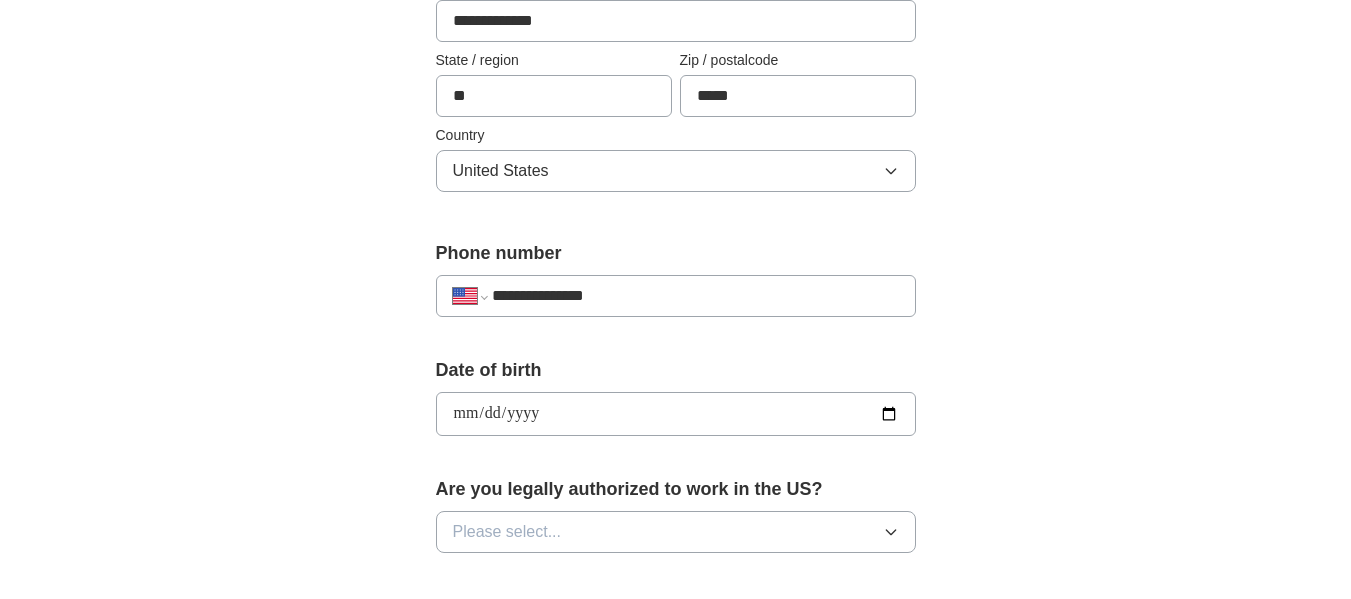 type on "**********" 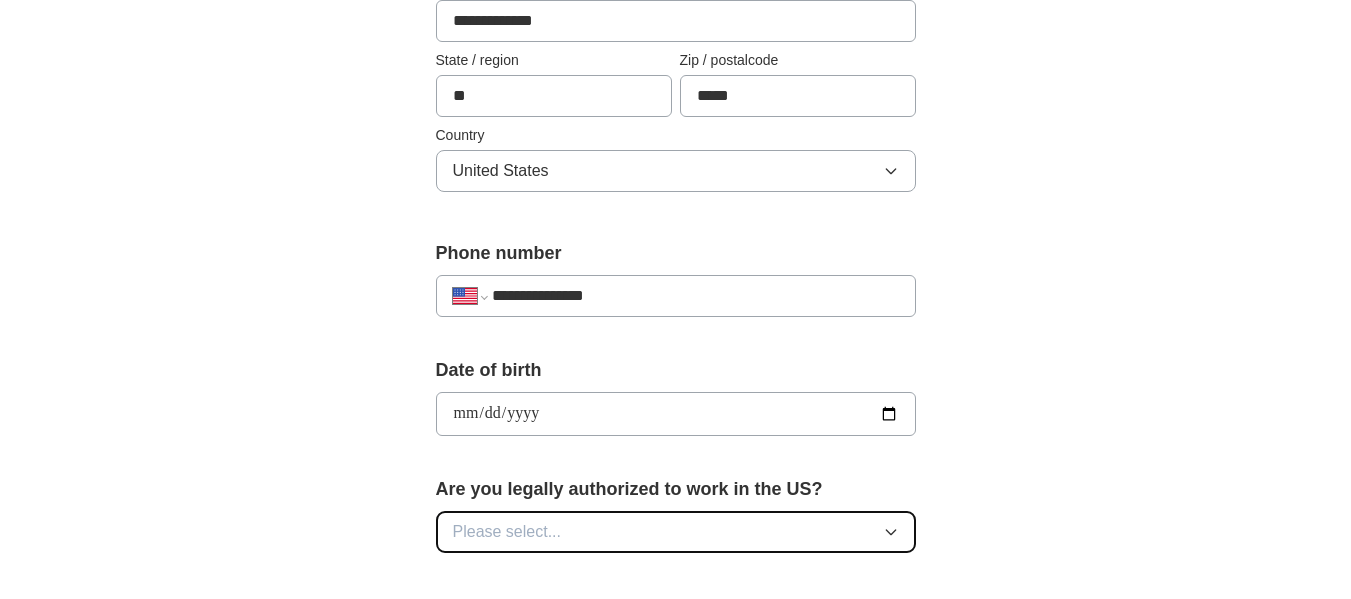 click on "Please select..." at bounding box center [676, 532] 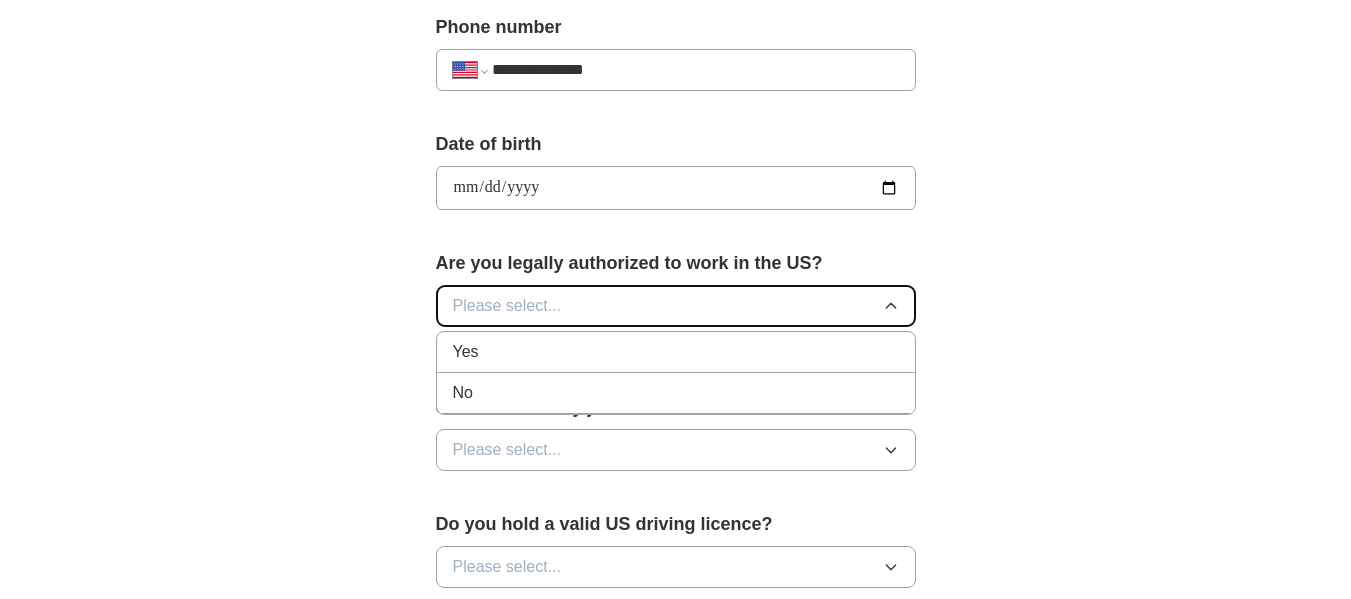 scroll, scrollTop: 909, scrollLeft: 0, axis: vertical 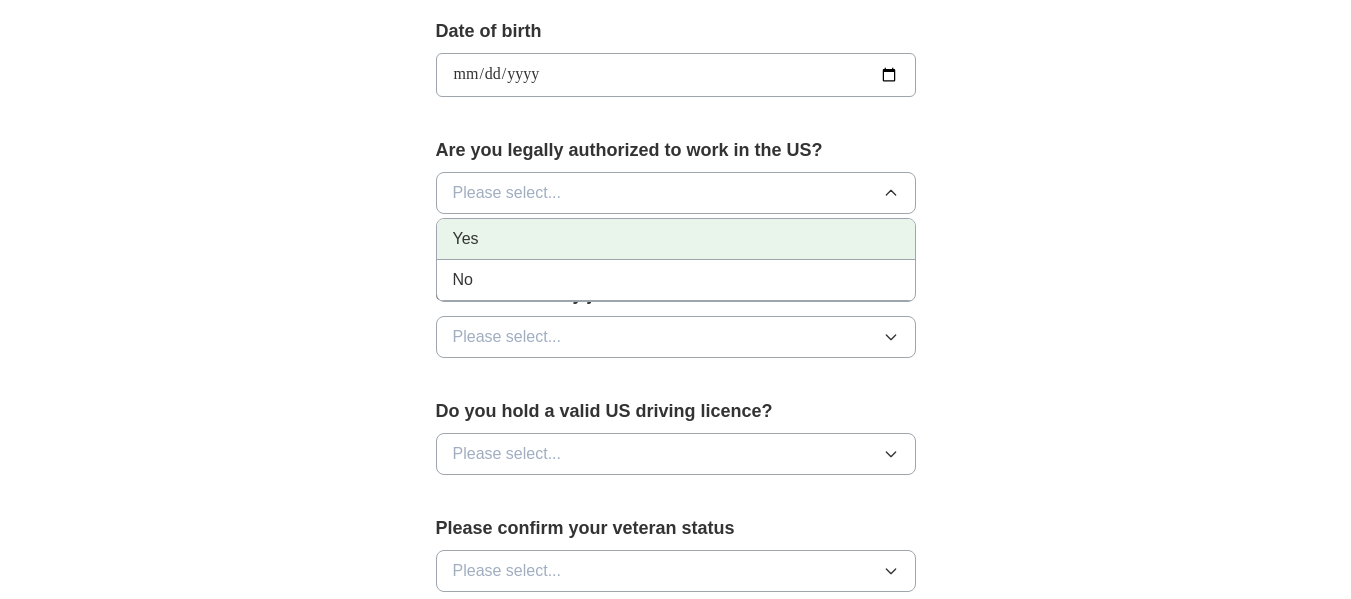 click on "Yes" at bounding box center [676, 239] 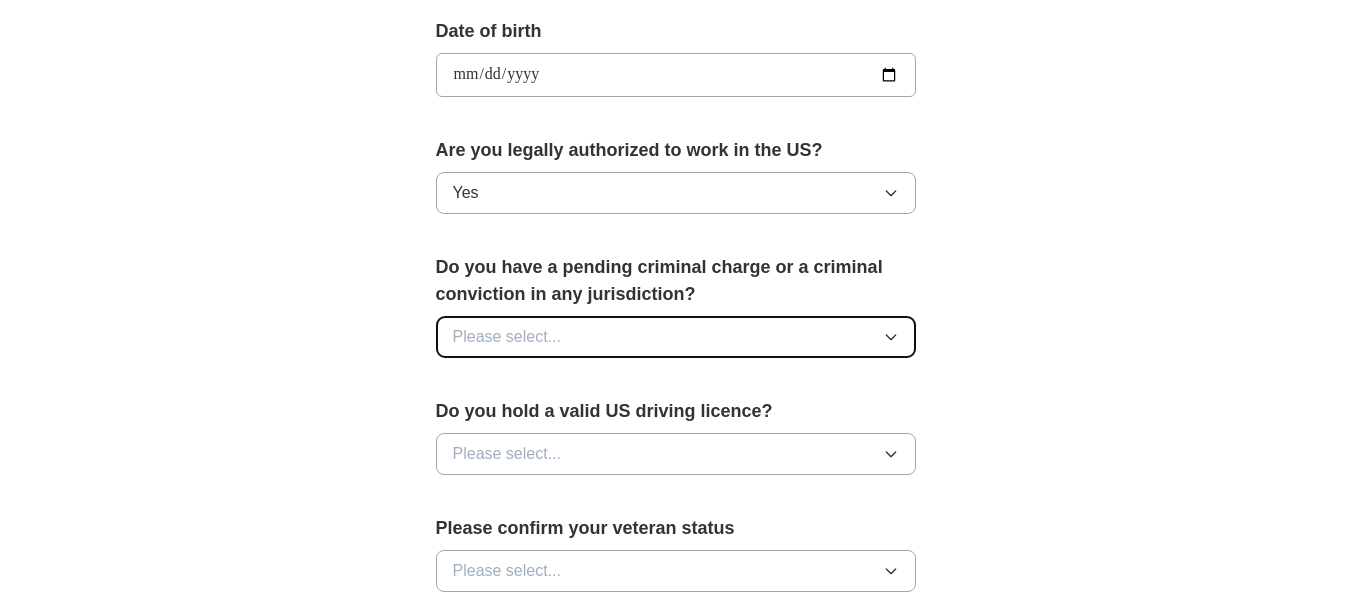 click on "Please select..." at bounding box center (676, 337) 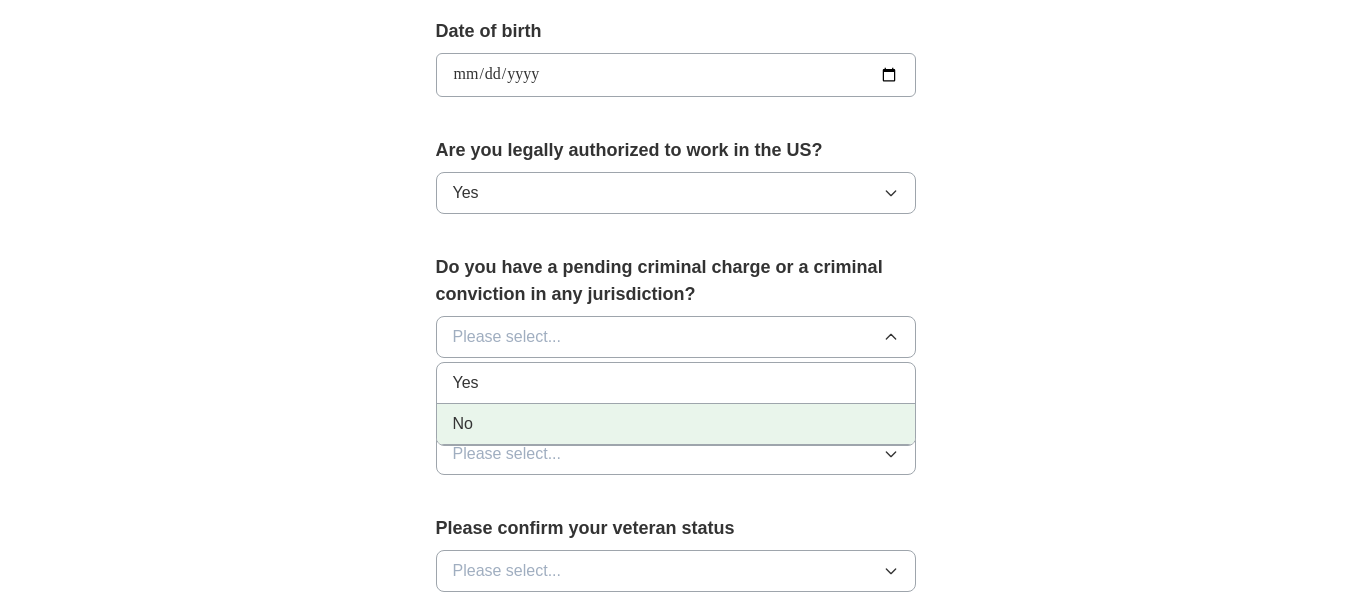 click on "No" at bounding box center (676, 424) 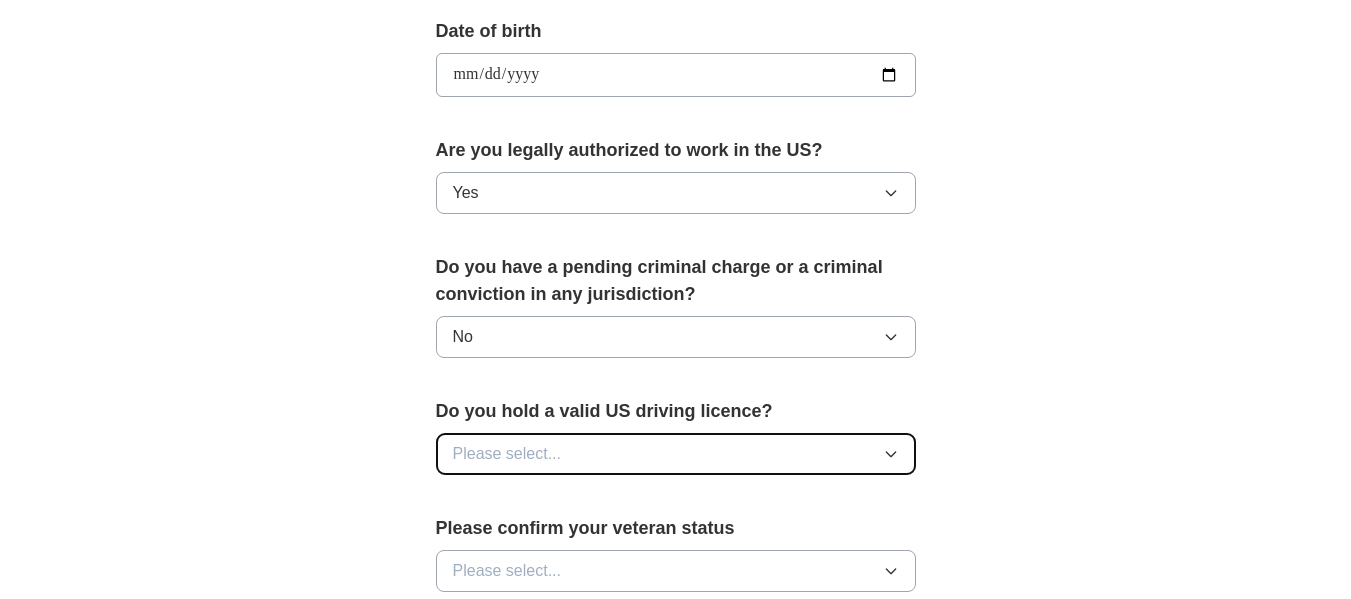 click on "Please select..." at bounding box center [676, 454] 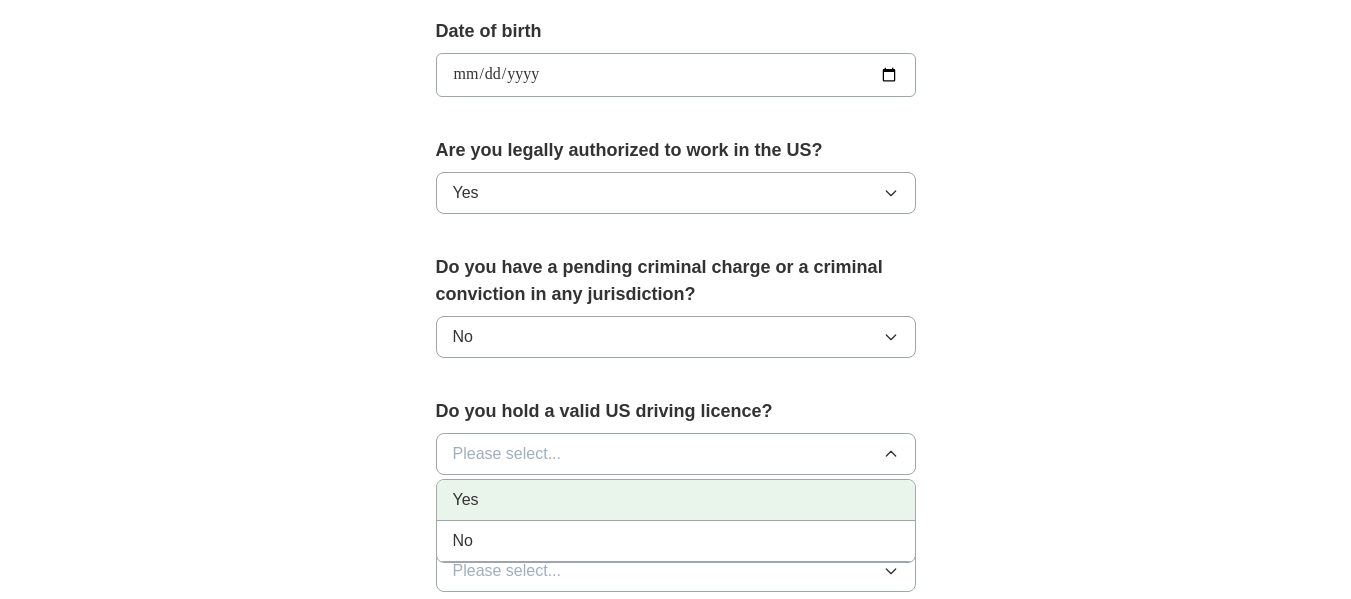 click on "Yes" at bounding box center (676, 500) 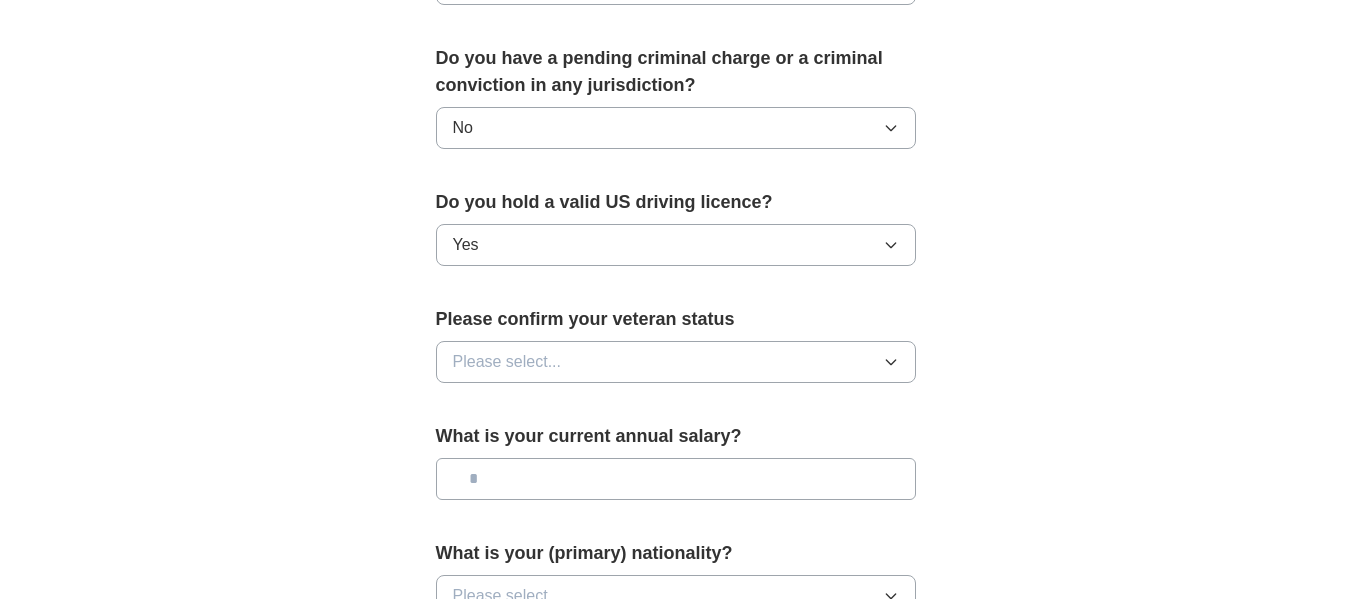 scroll, scrollTop: 1119, scrollLeft: 0, axis: vertical 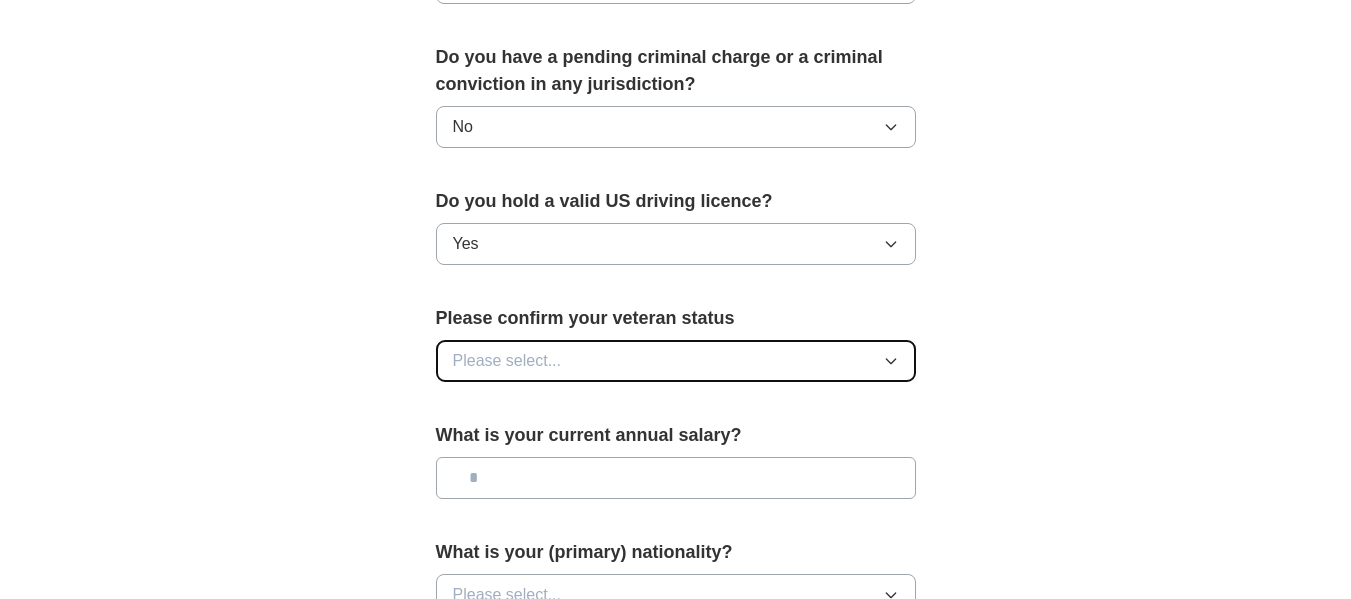 click on "Please select..." at bounding box center [676, 361] 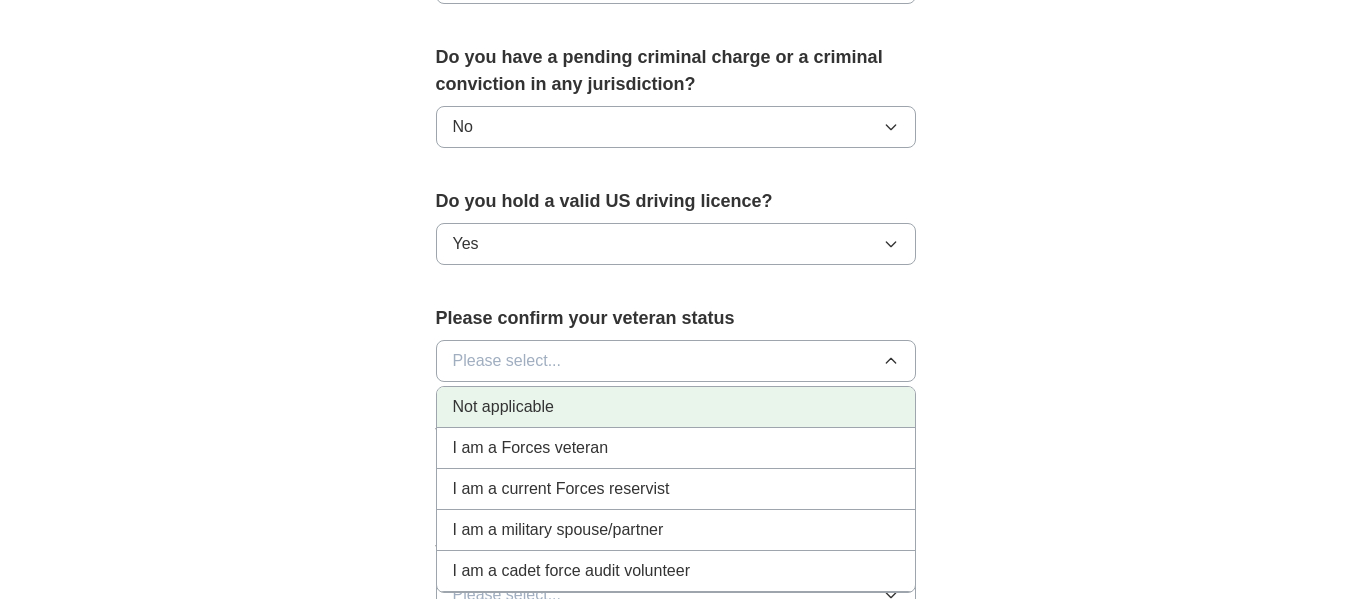 click on "Not applicable" at bounding box center (676, 407) 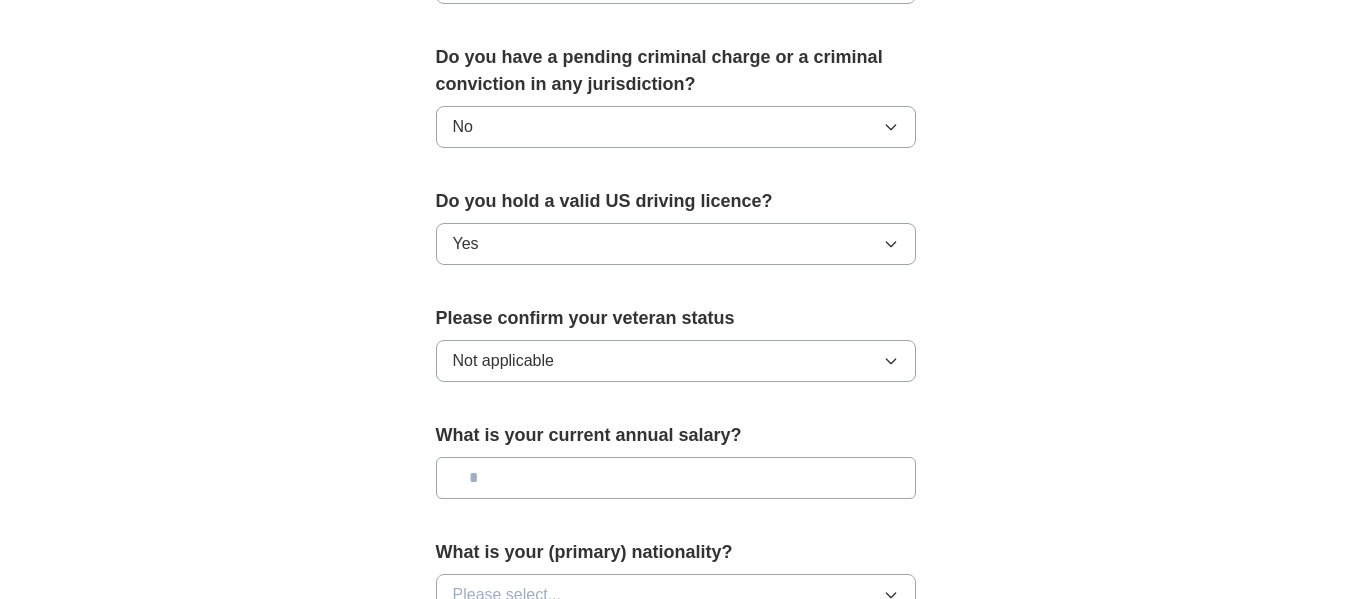 click at bounding box center (676, 478) 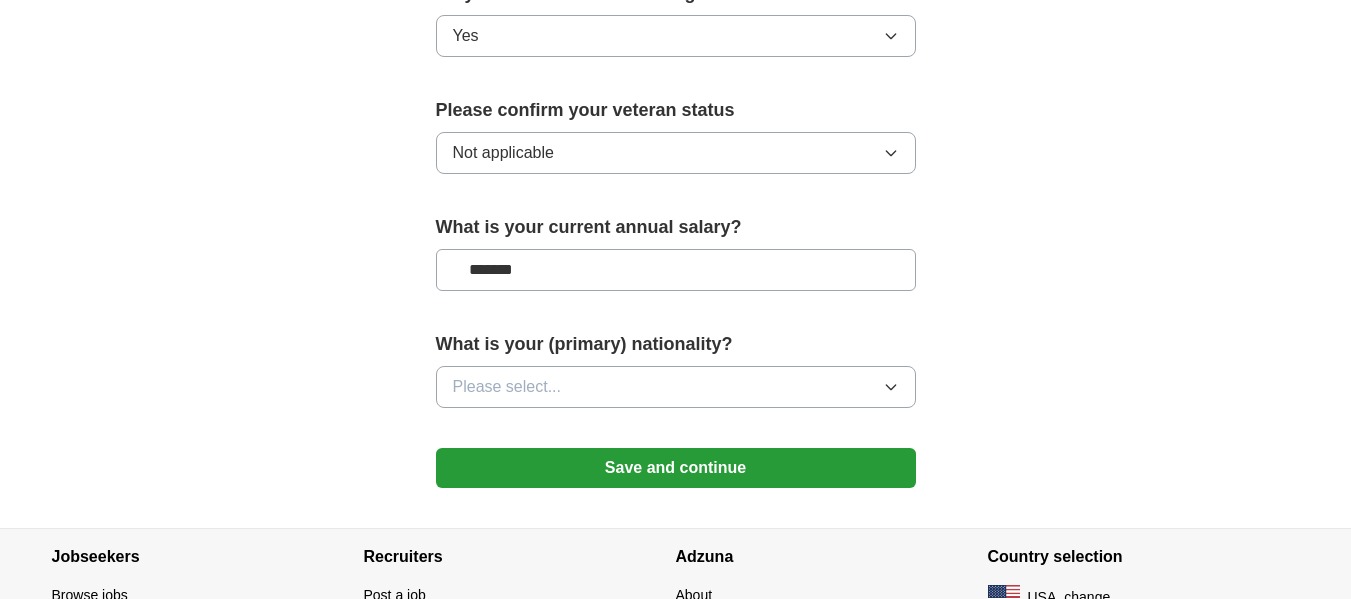 scroll, scrollTop: 1328, scrollLeft: 0, axis: vertical 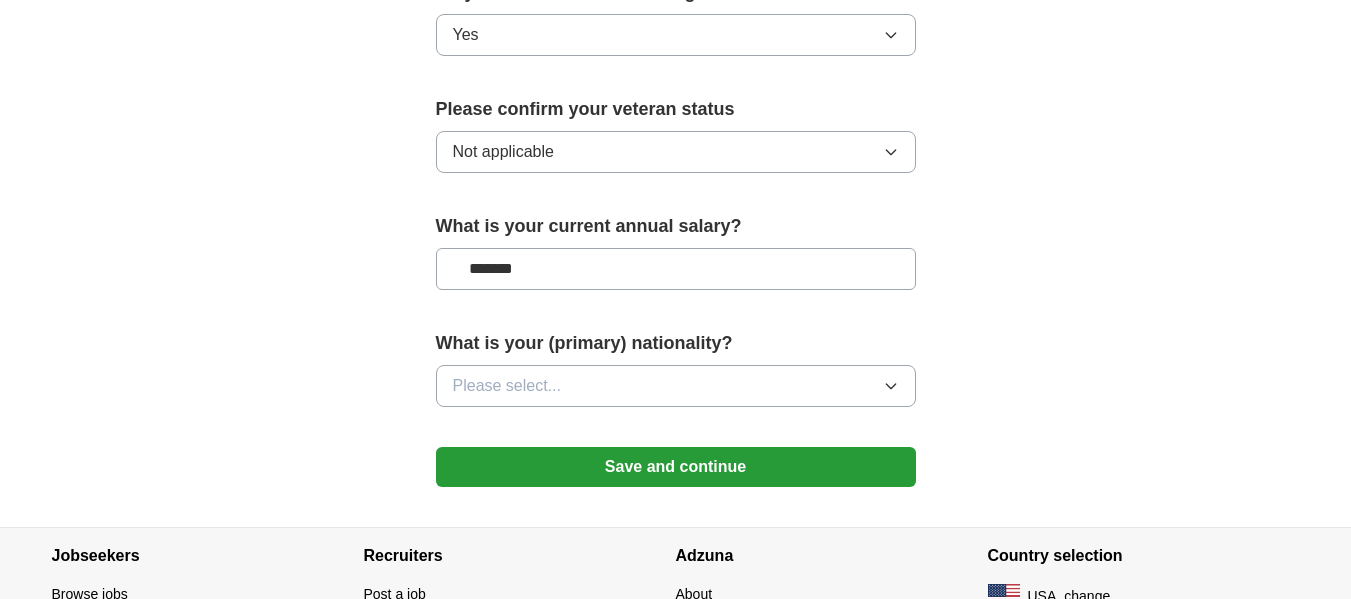 type on "*******" 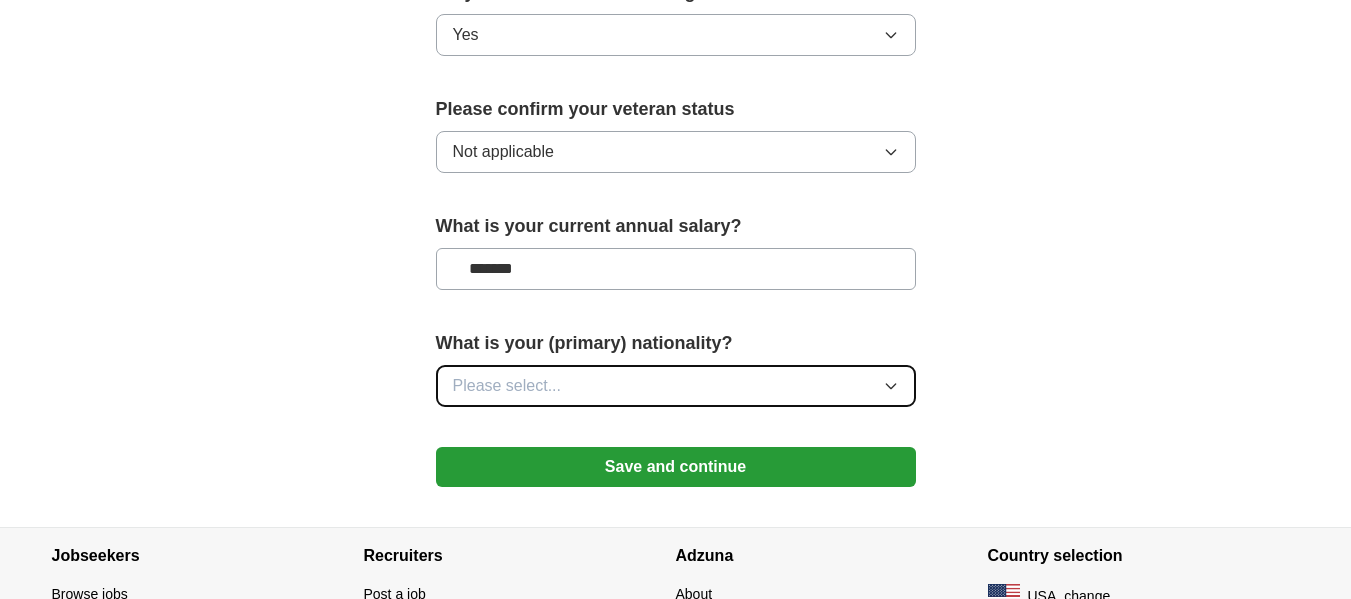 click on "Please select..." at bounding box center (676, 386) 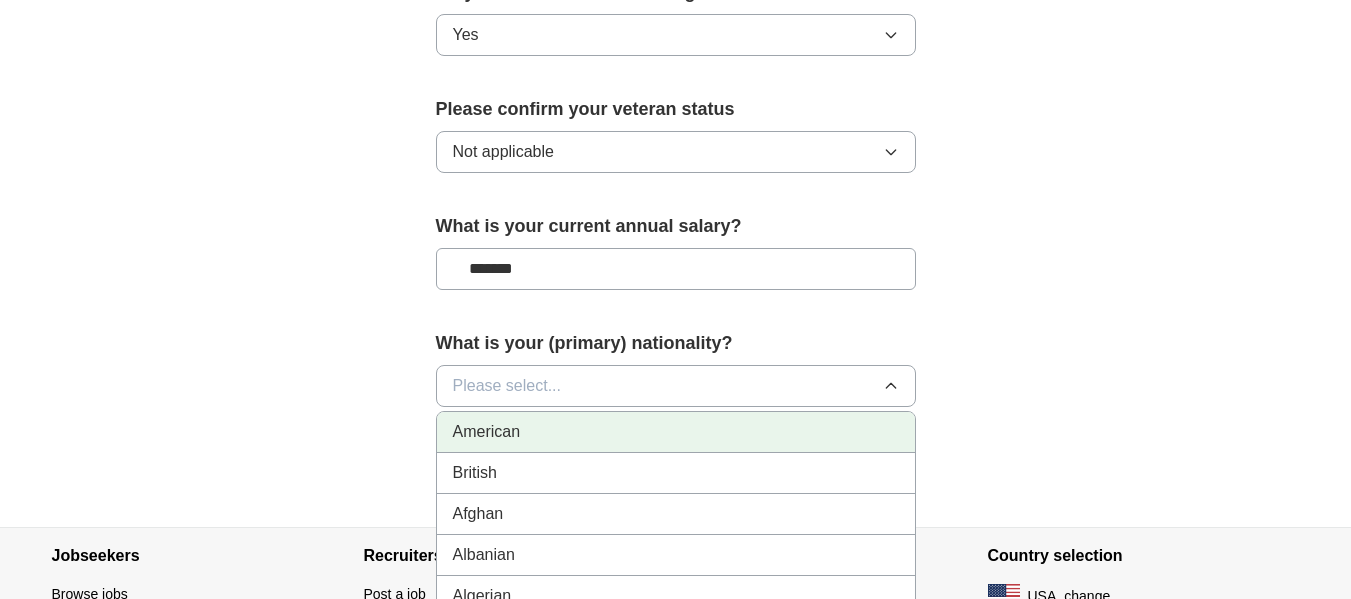 click on "American" at bounding box center [676, 432] 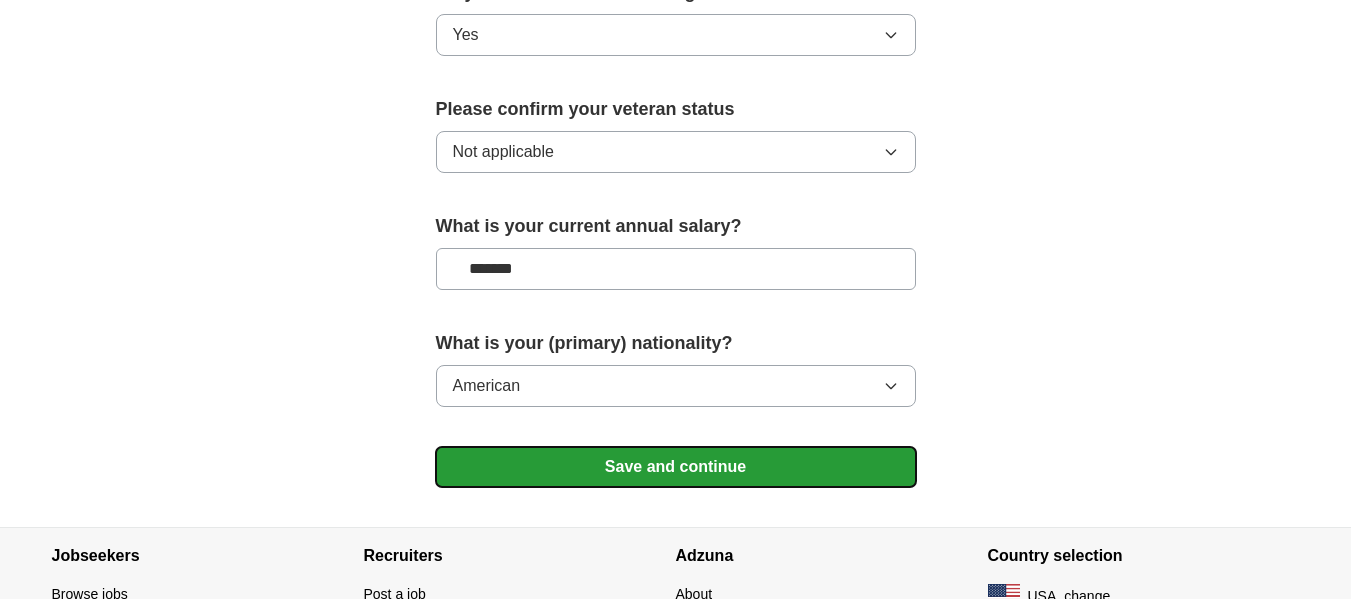 click on "Save and continue" at bounding box center [676, 467] 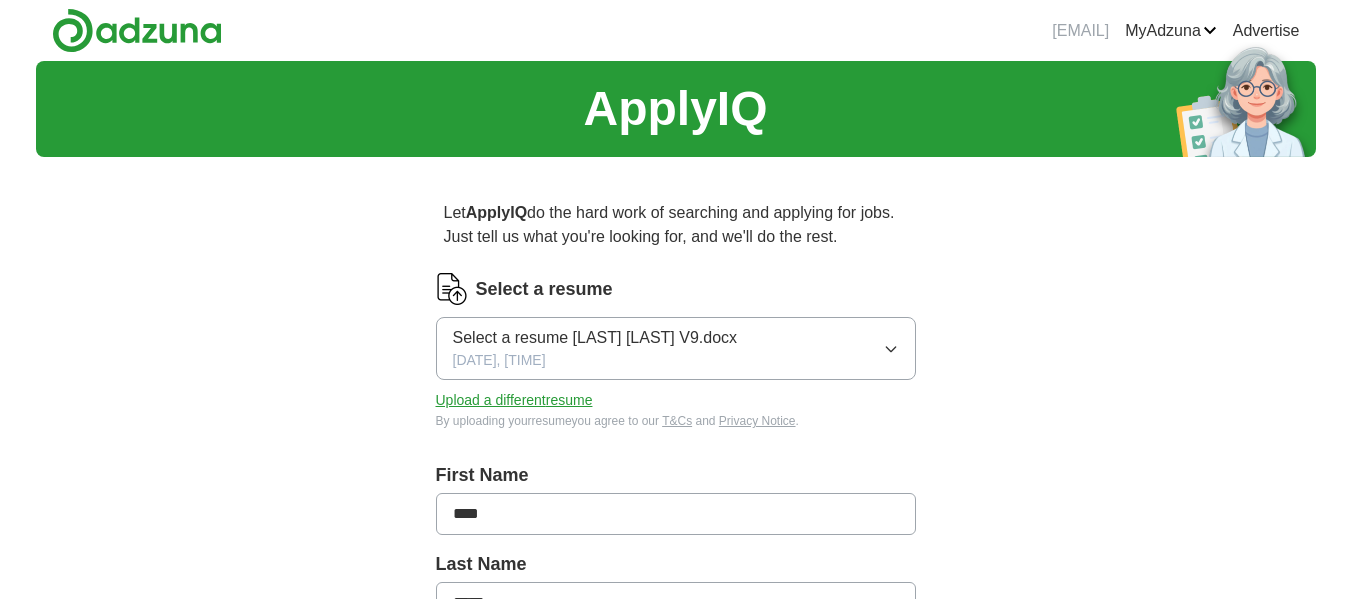 scroll, scrollTop: 0, scrollLeft: 0, axis: both 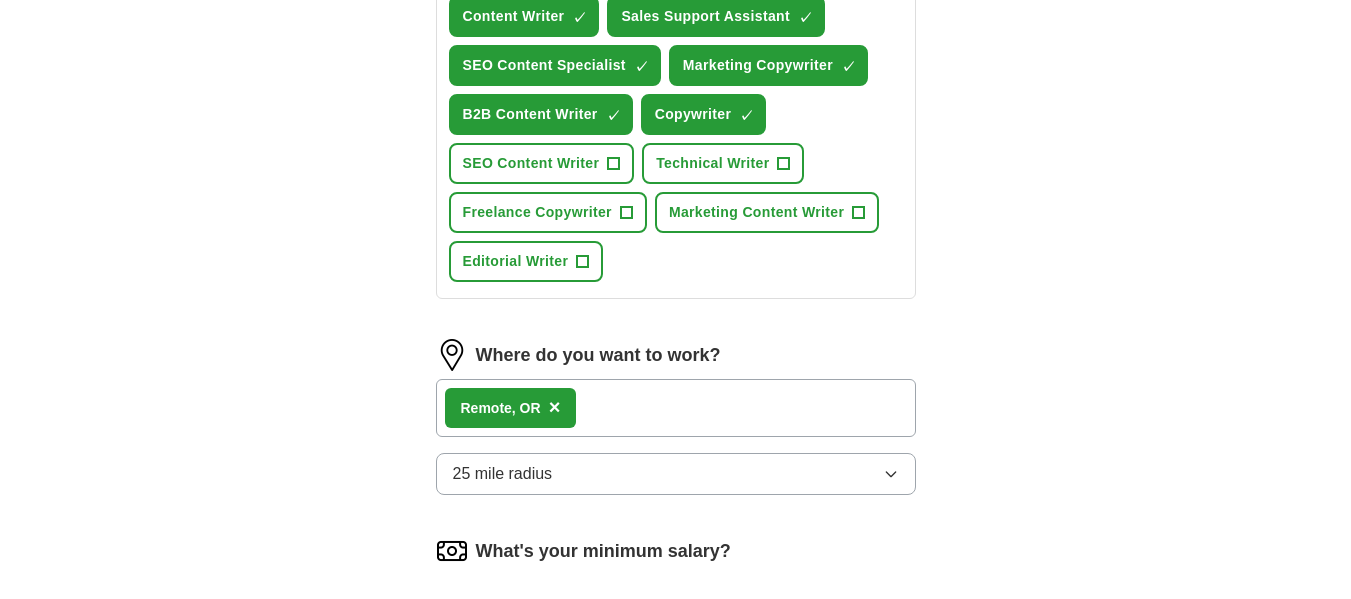 drag, startPoint x: 468, startPoint y: 402, endPoint x: 636, endPoint y: 407, distance: 168.07439 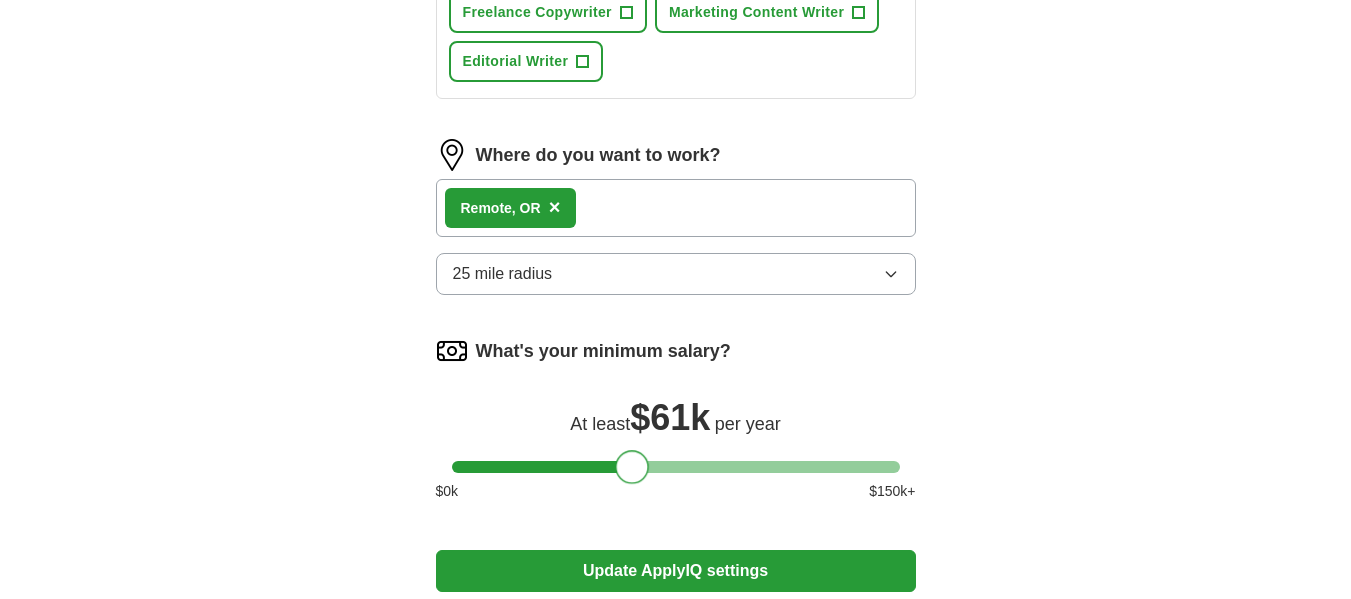 scroll, scrollTop: 1057, scrollLeft: 0, axis: vertical 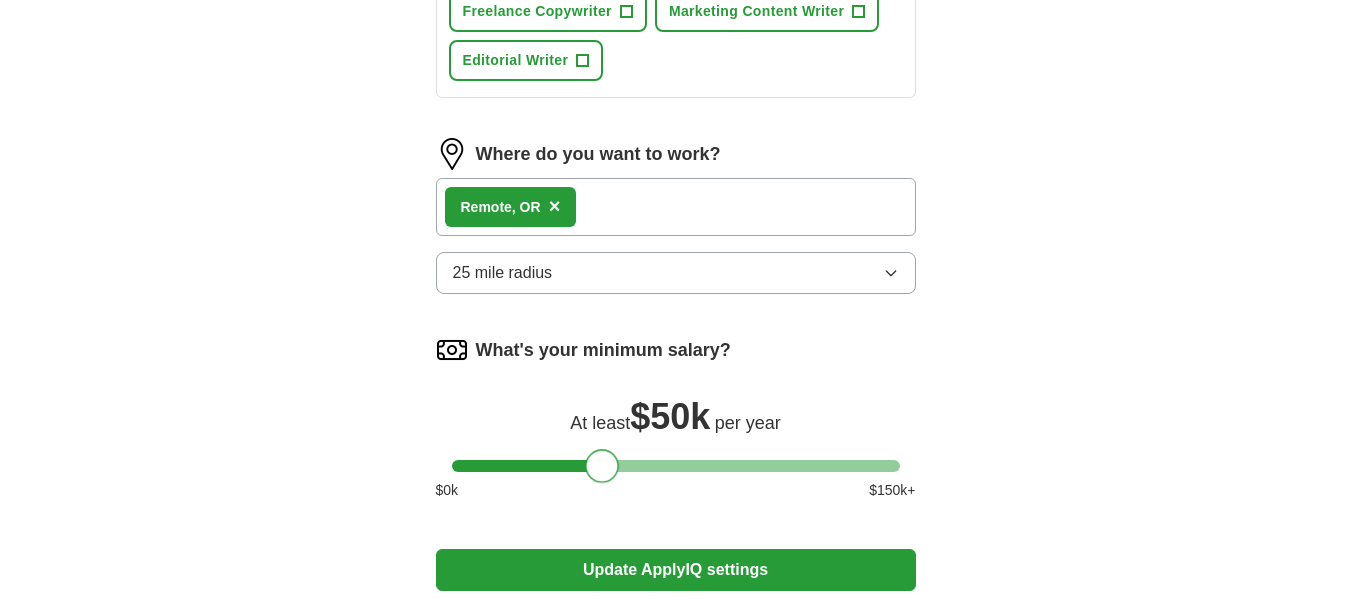 drag, startPoint x: 635, startPoint y: 473, endPoint x: 605, endPoint y: 474, distance: 30.016663 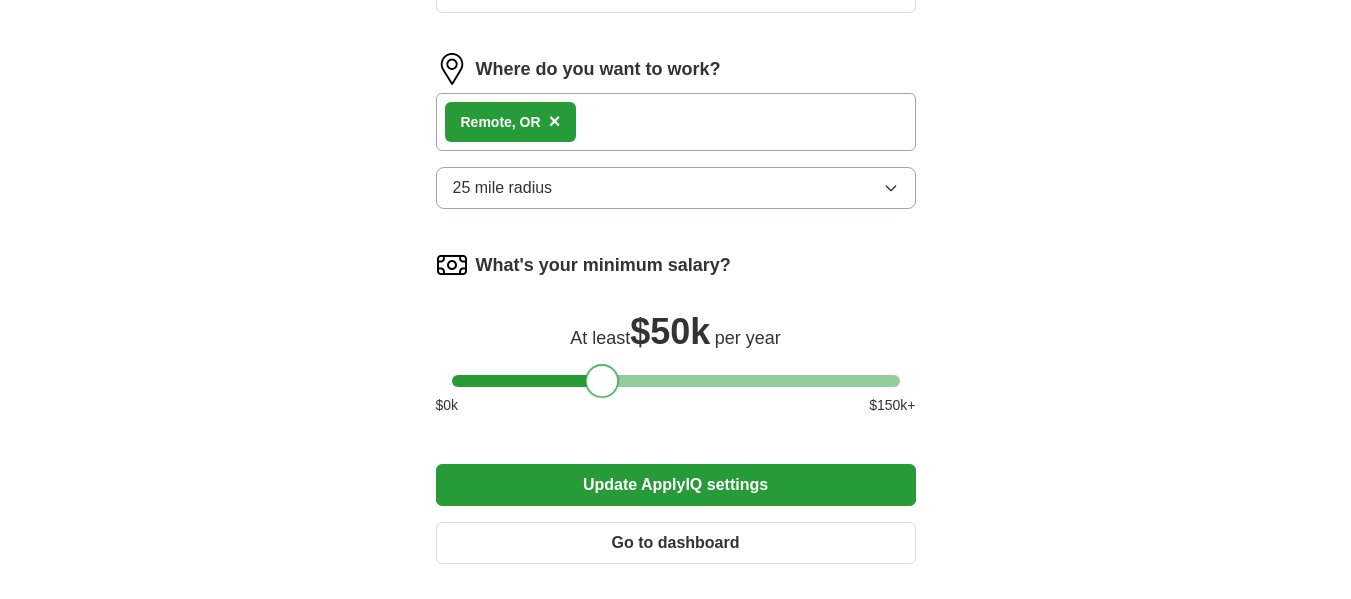 scroll, scrollTop: 1149, scrollLeft: 0, axis: vertical 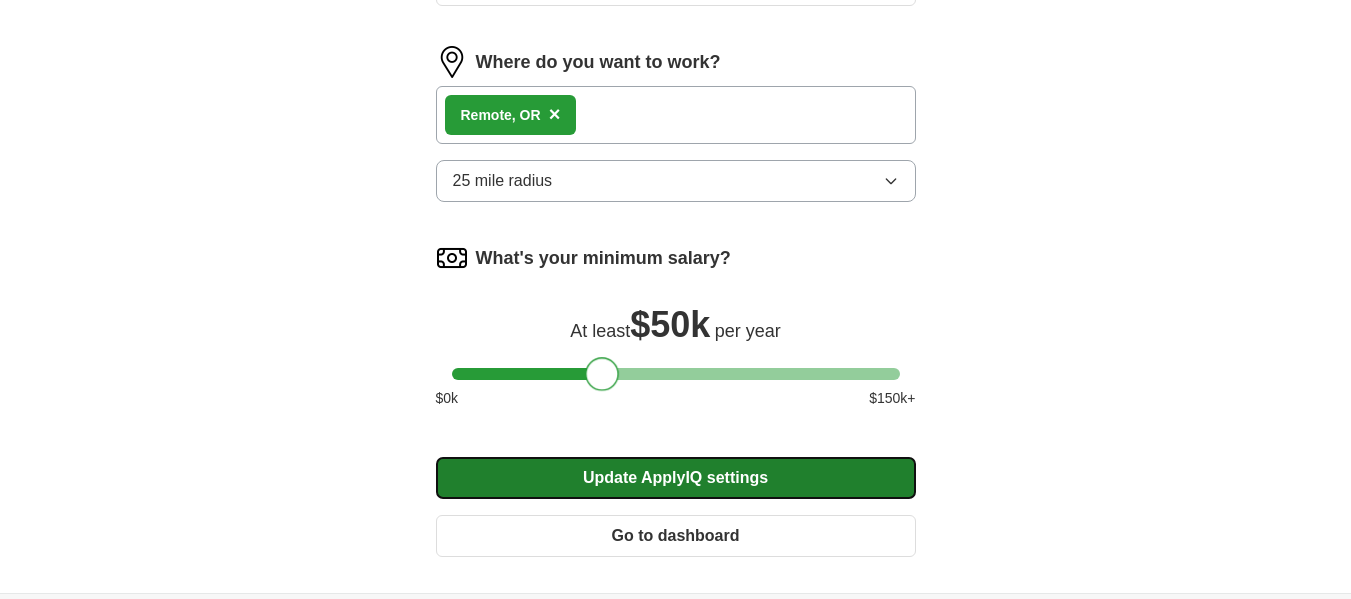 click on "Update ApplyIQ settings" at bounding box center (676, 478) 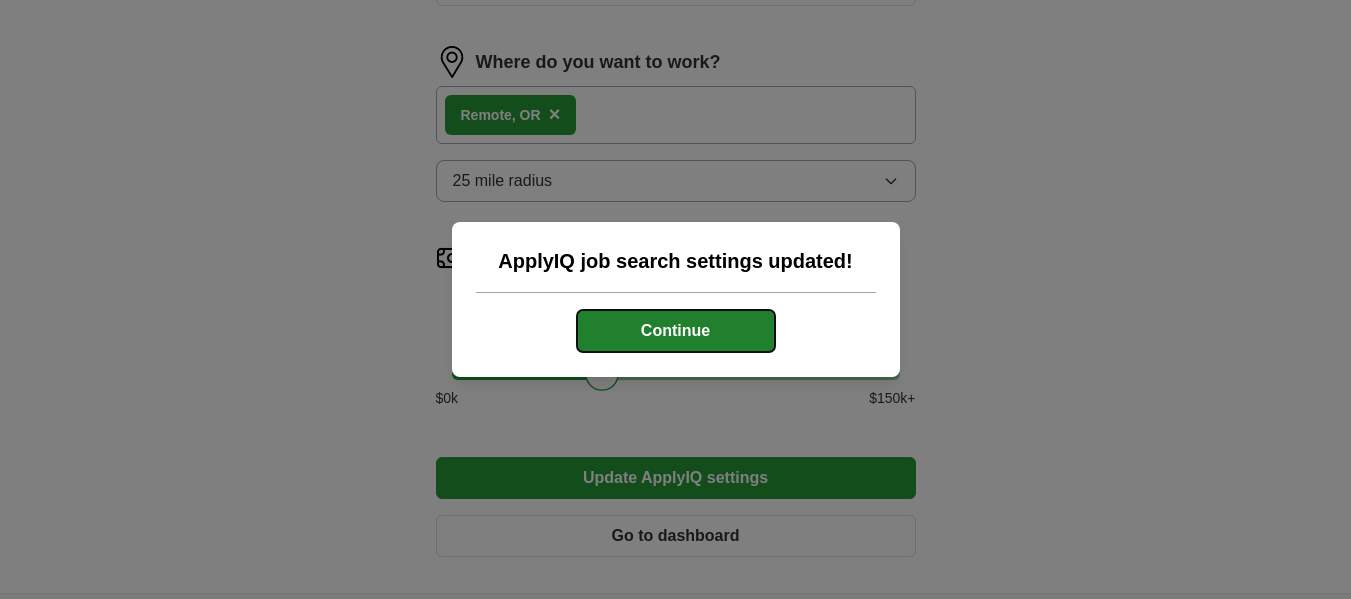 click on "Continue" at bounding box center [676, 331] 